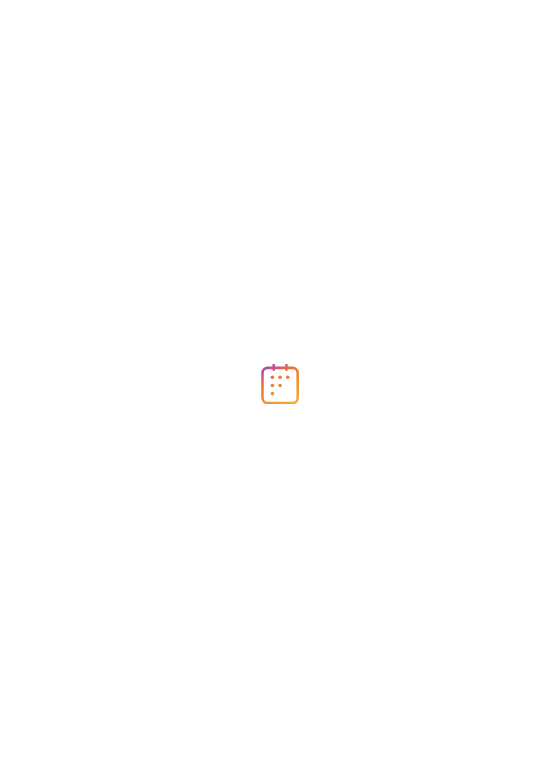 scroll, scrollTop: 0, scrollLeft: 0, axis: both 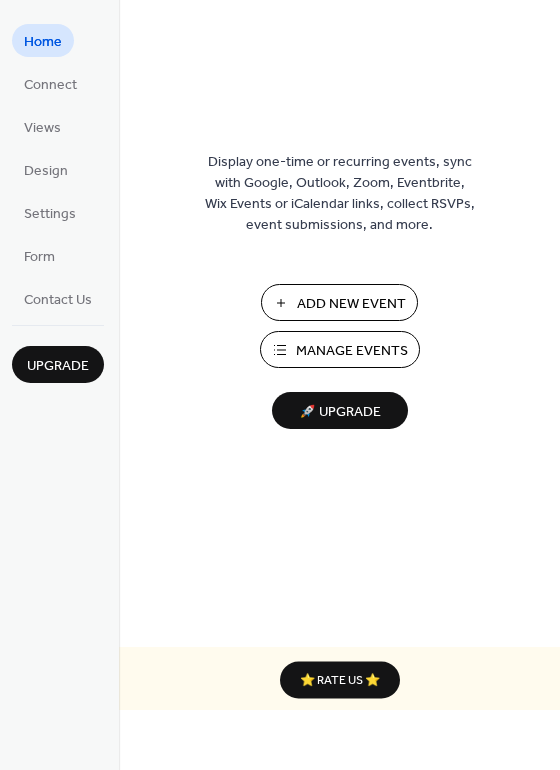 click on "Manage Events" at bounding box center [352, 351] 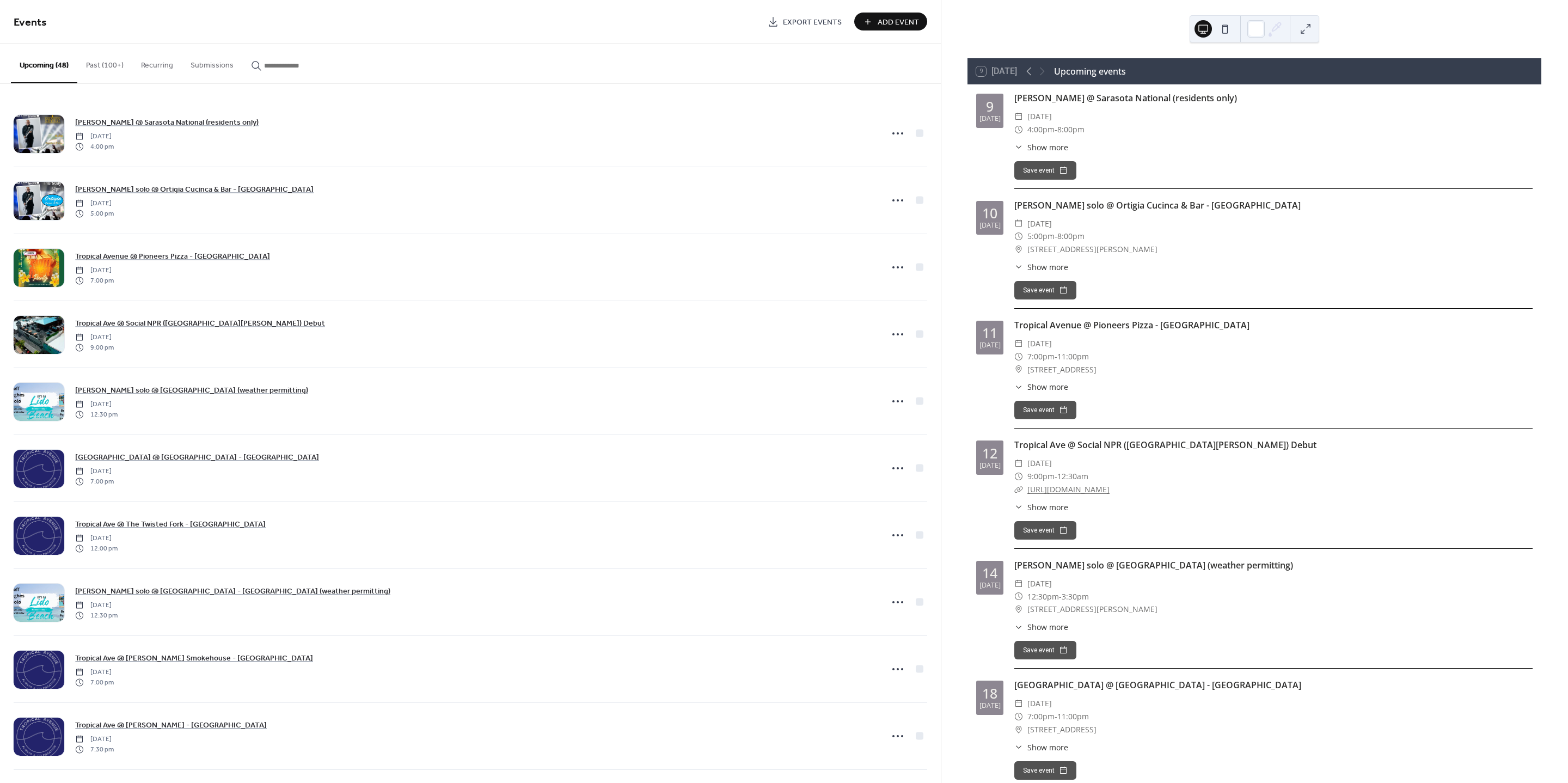 scroll, scrollTop: 0, scrollLeft: 0, axis: both 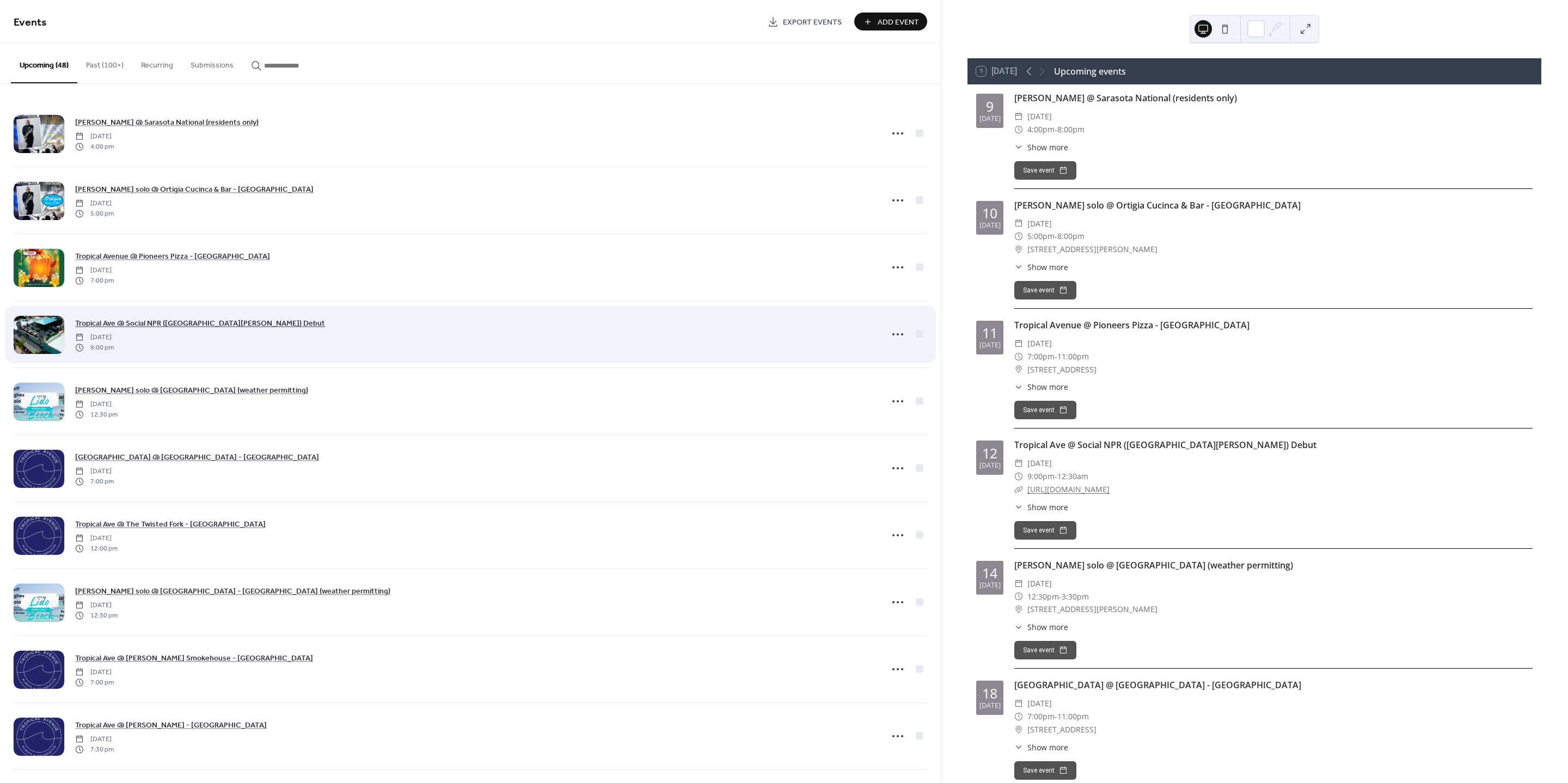 click on "Tropical Ave @ Social NPR ([GEOGRAPHIC_DATA][PERSON_NAME])   Debut" at bounding box center [200, 323] 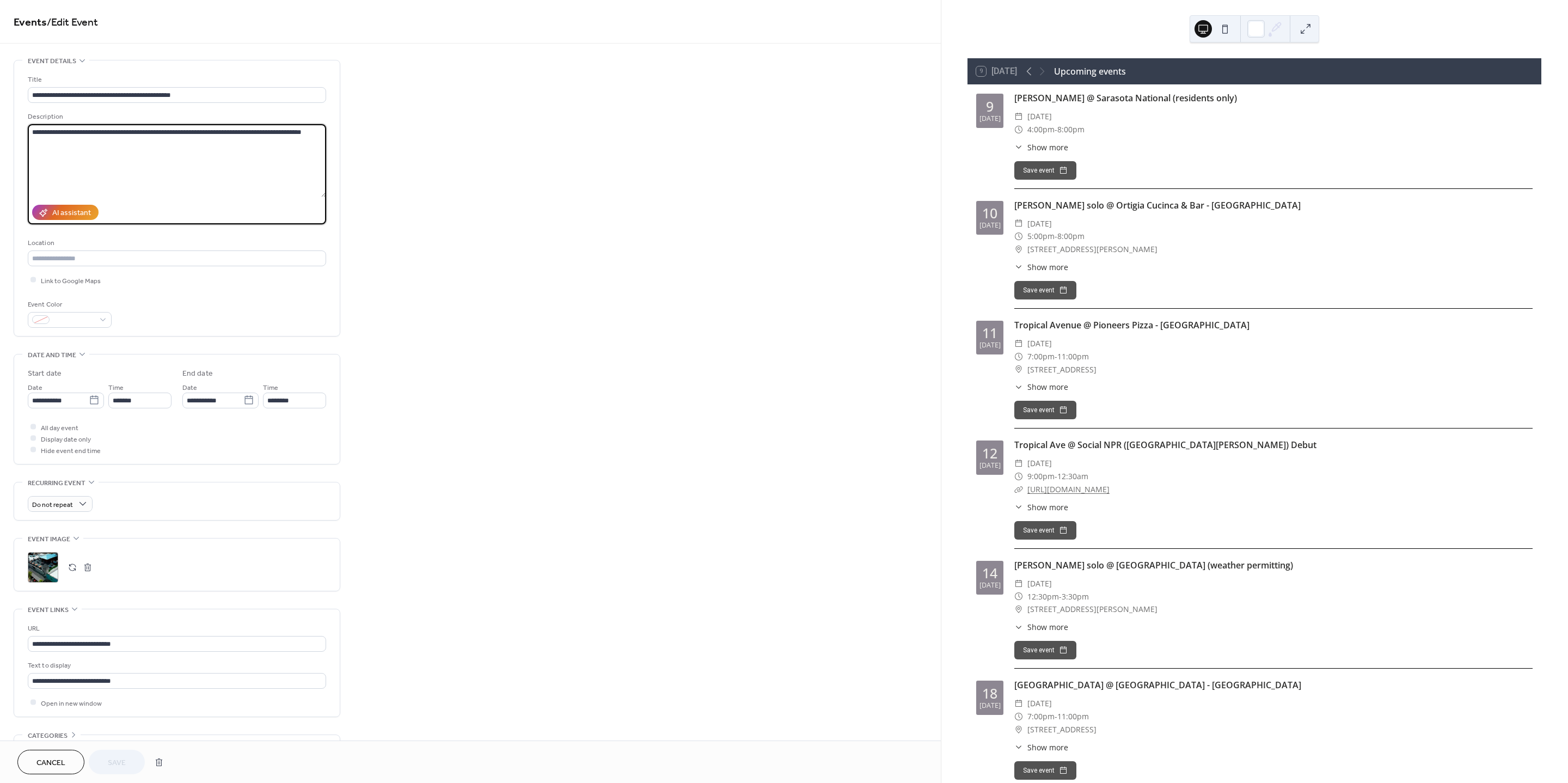 click on "**********" at bounding box center (177, 161) 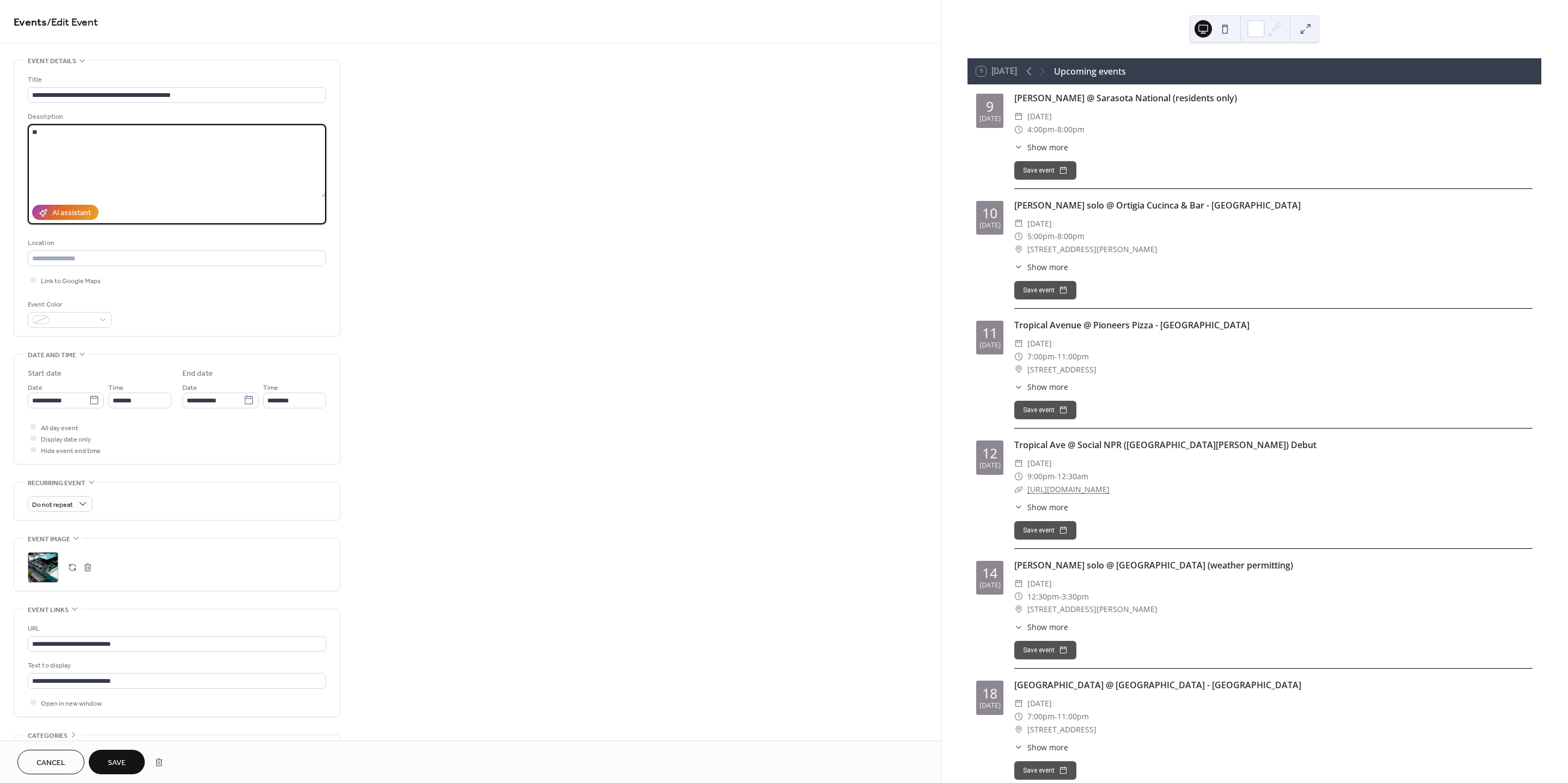type on "*" 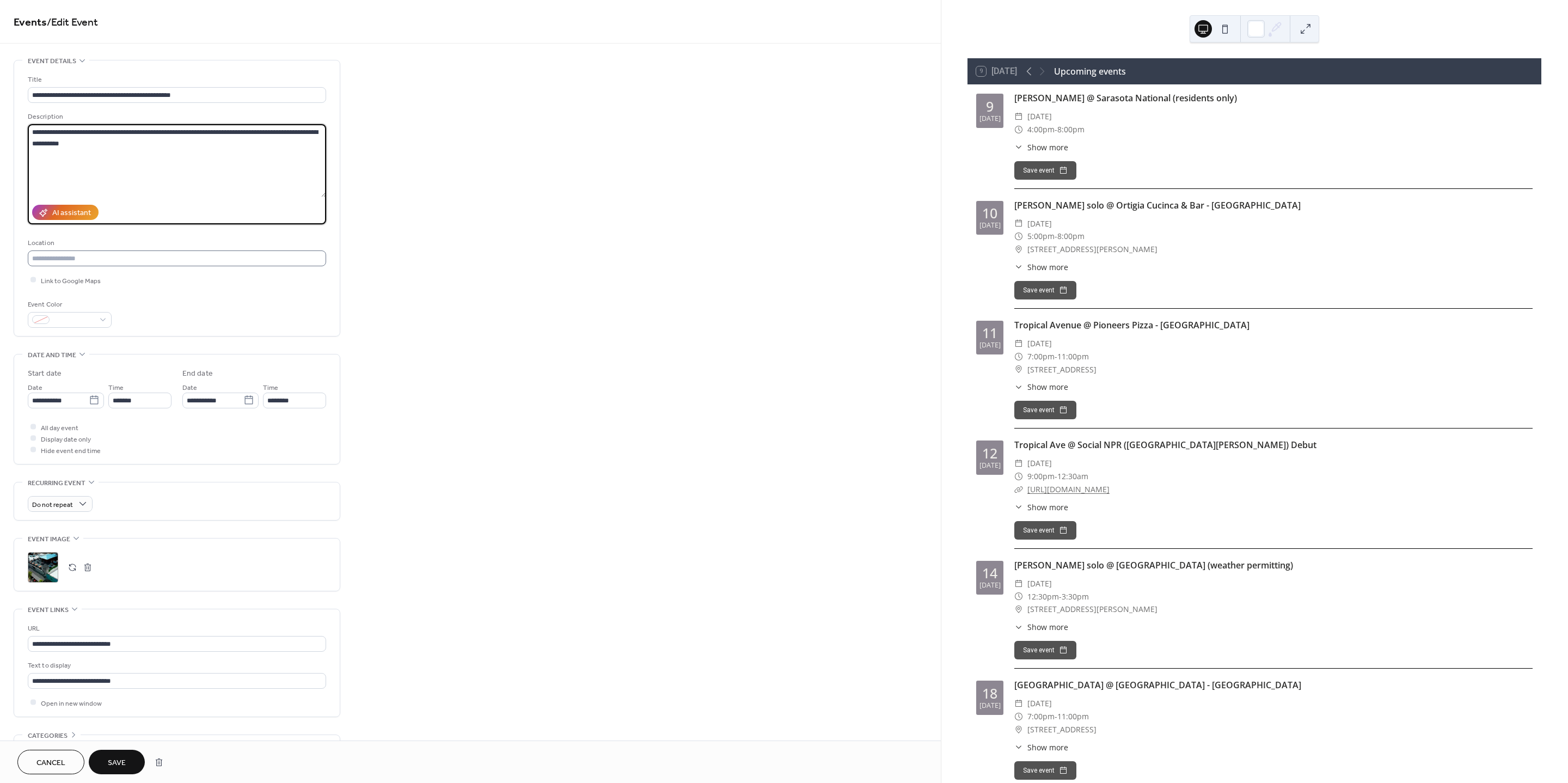 type on "**********" 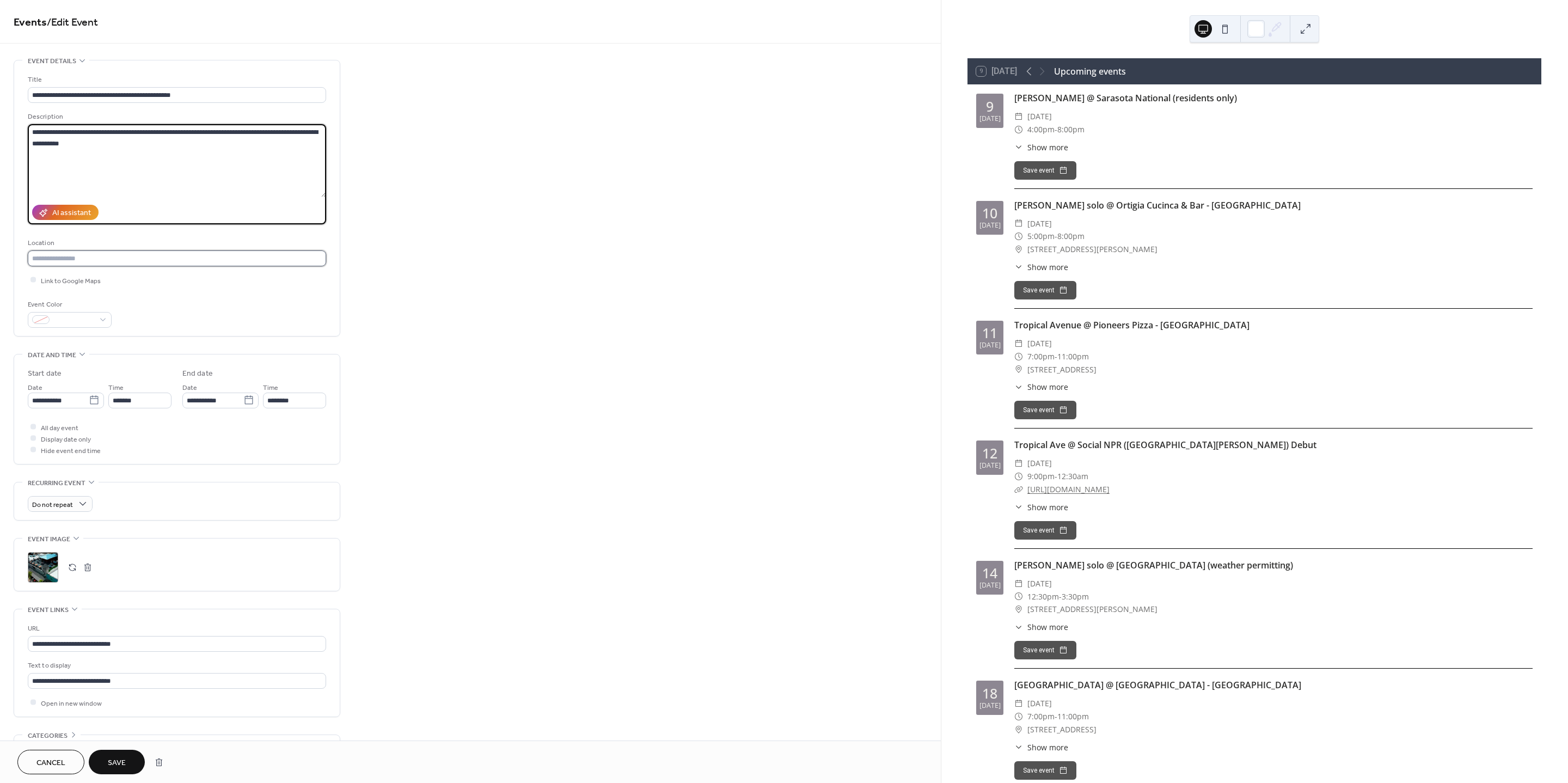 click at bounding box center (177, 258) 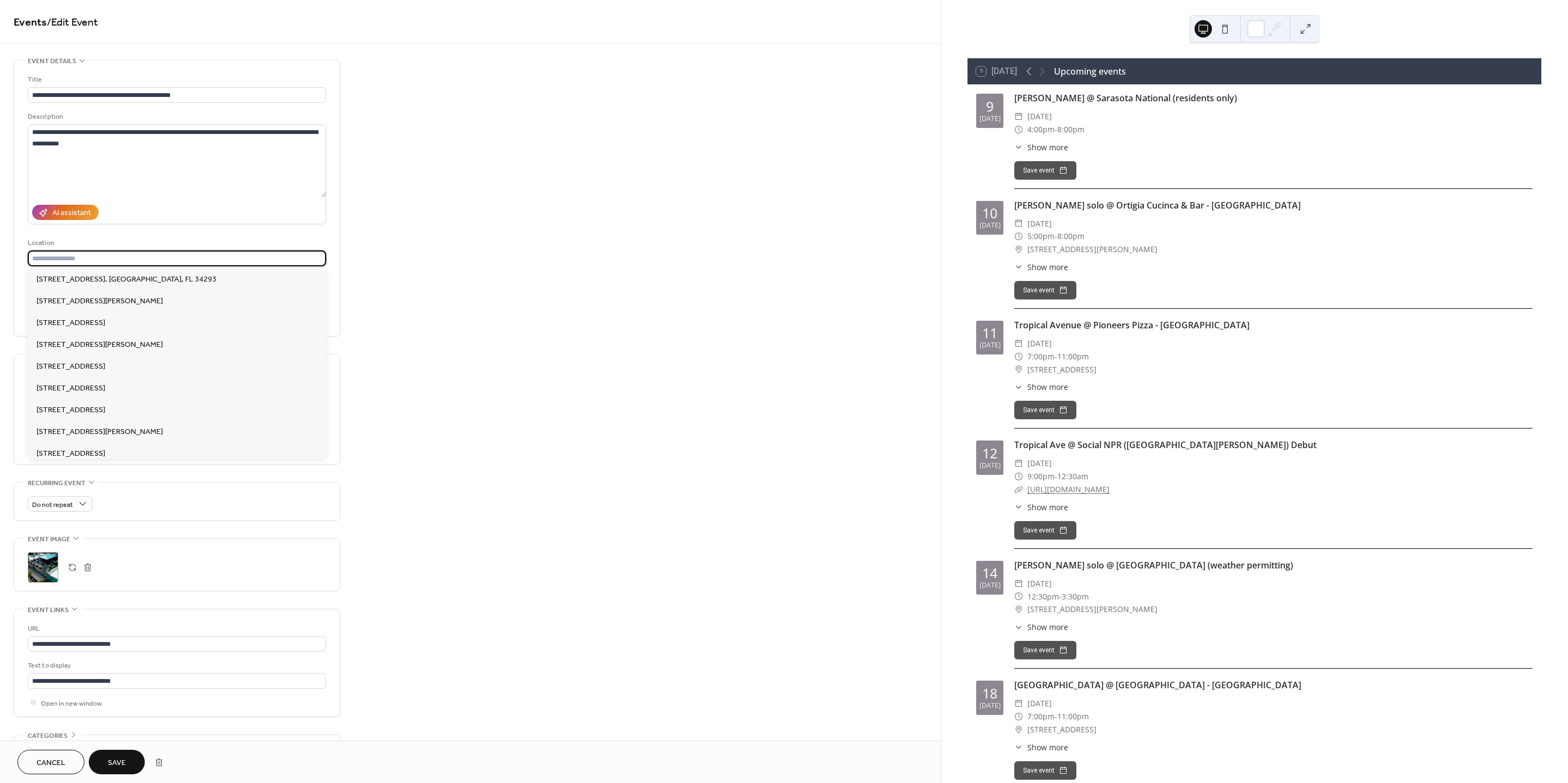 click at bounding box center [177, 258] 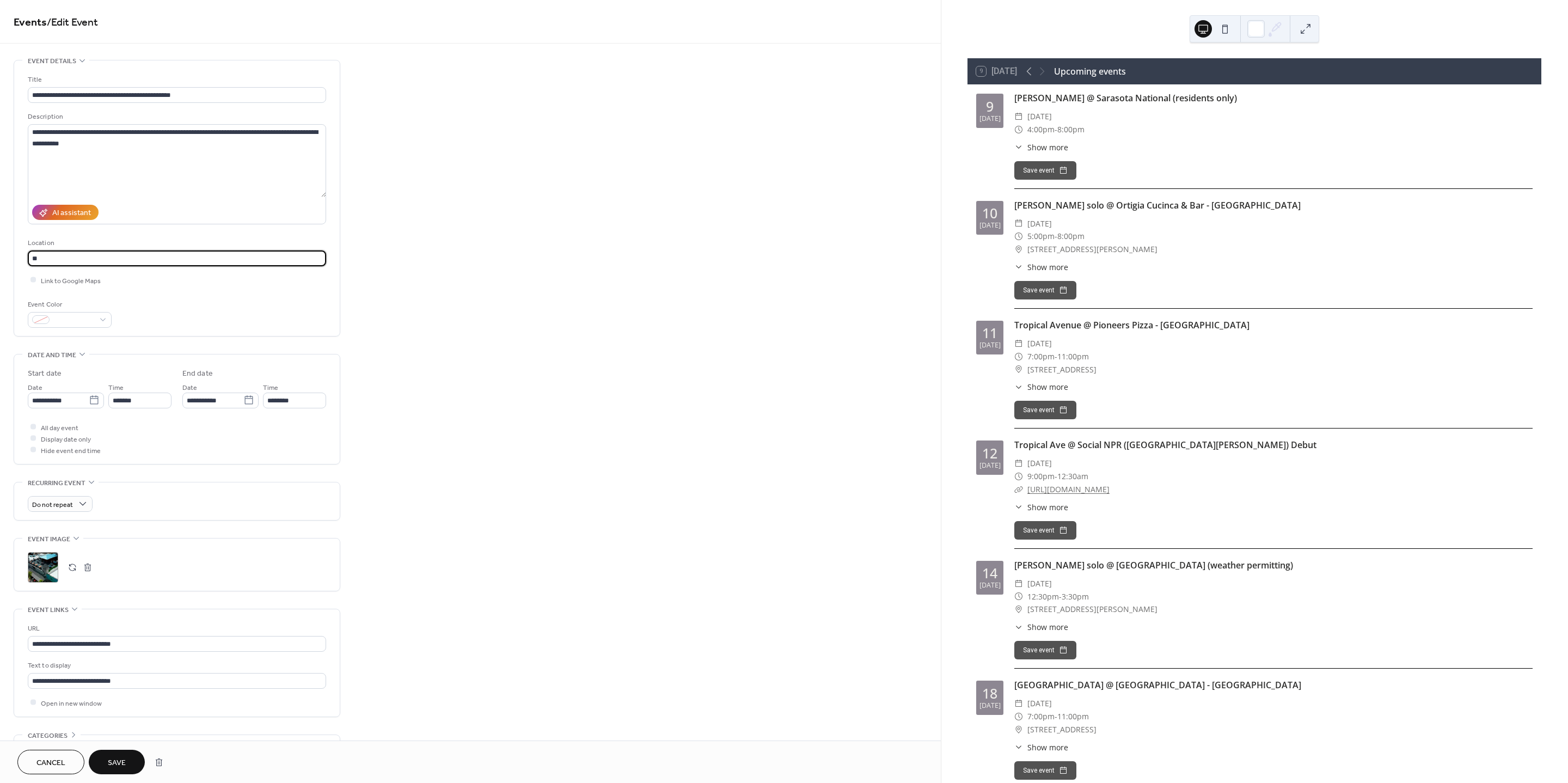 type on "*" 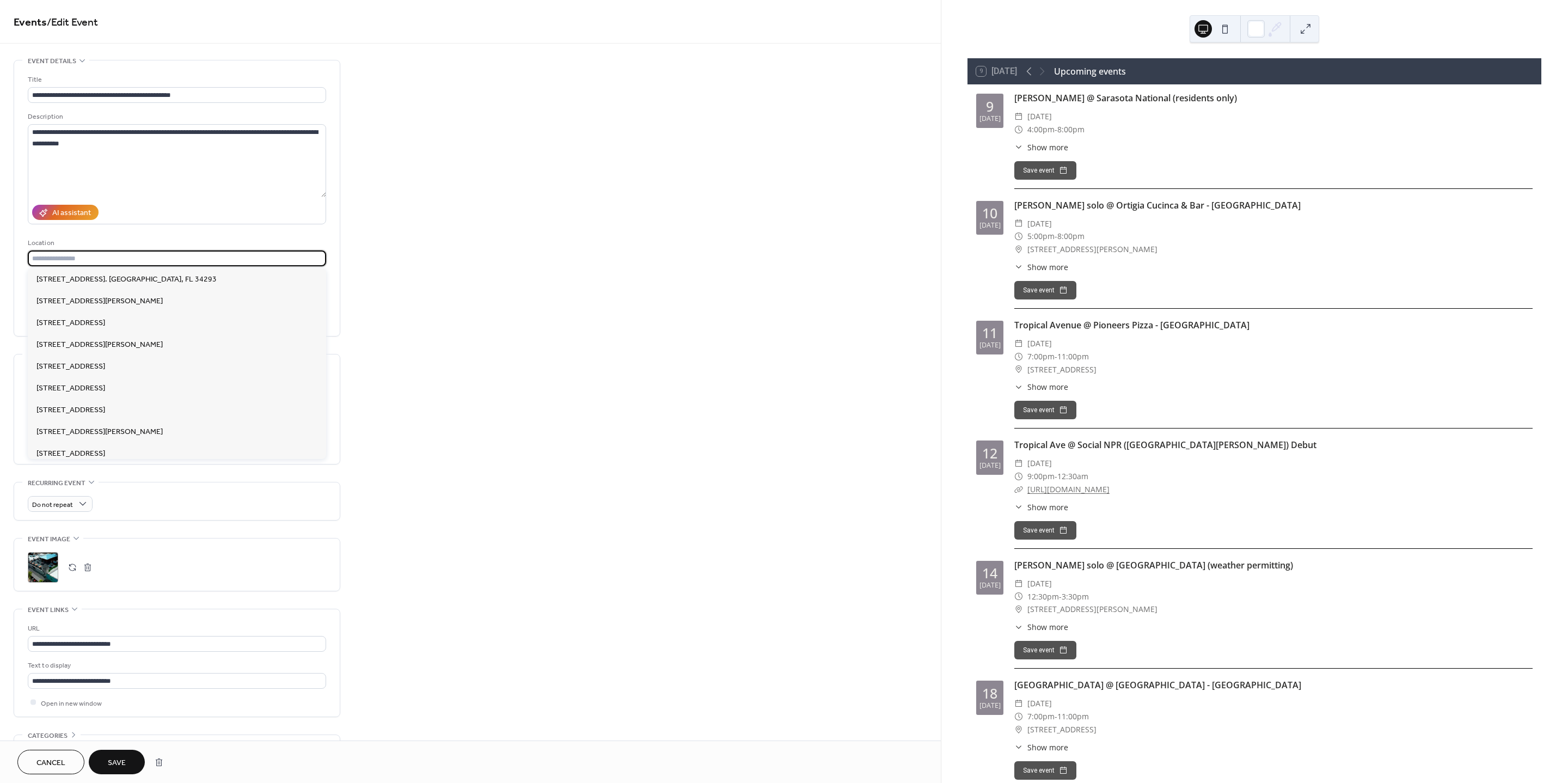 click at bounding box center (177, 258) 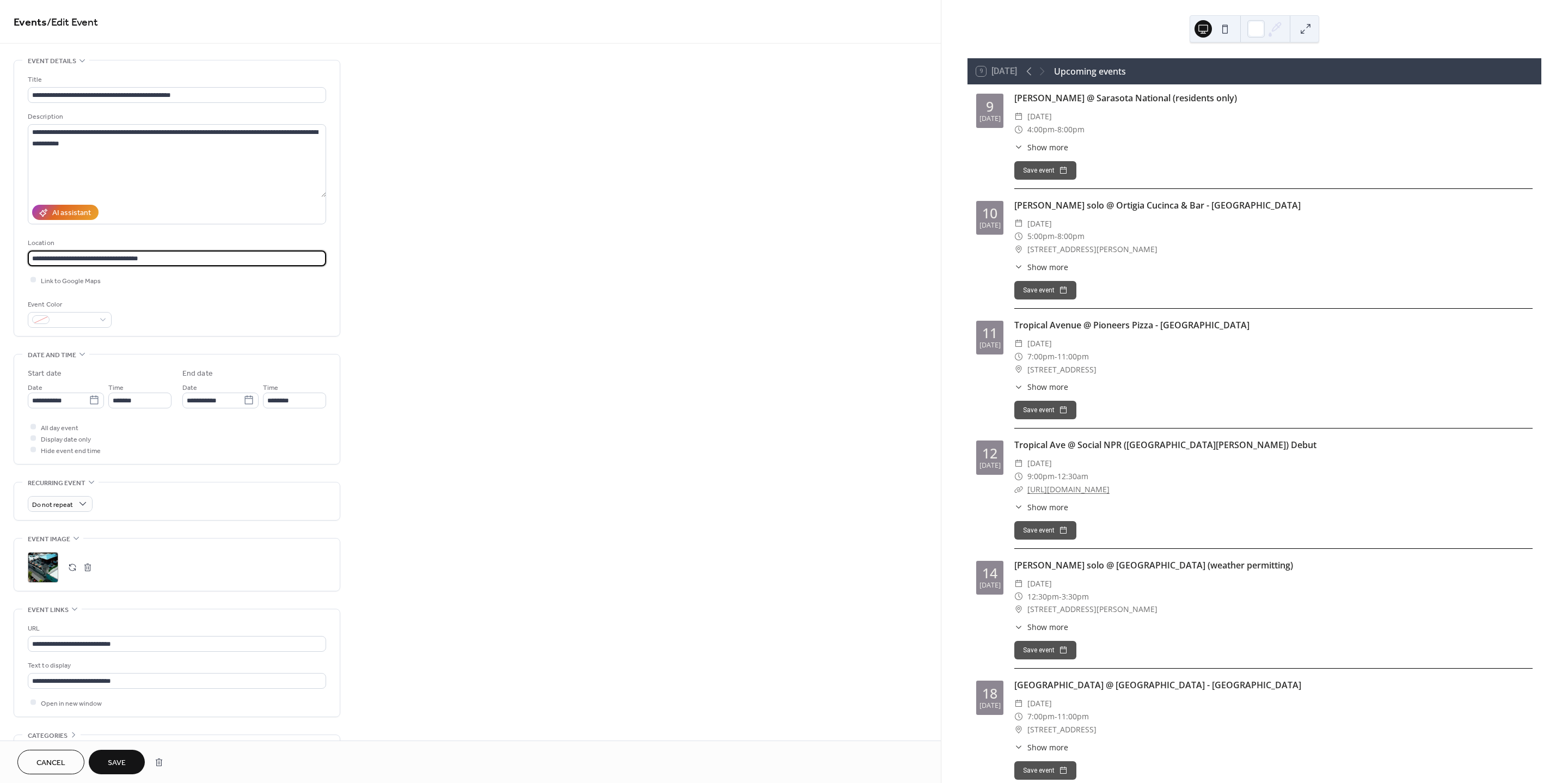 type on "**********" 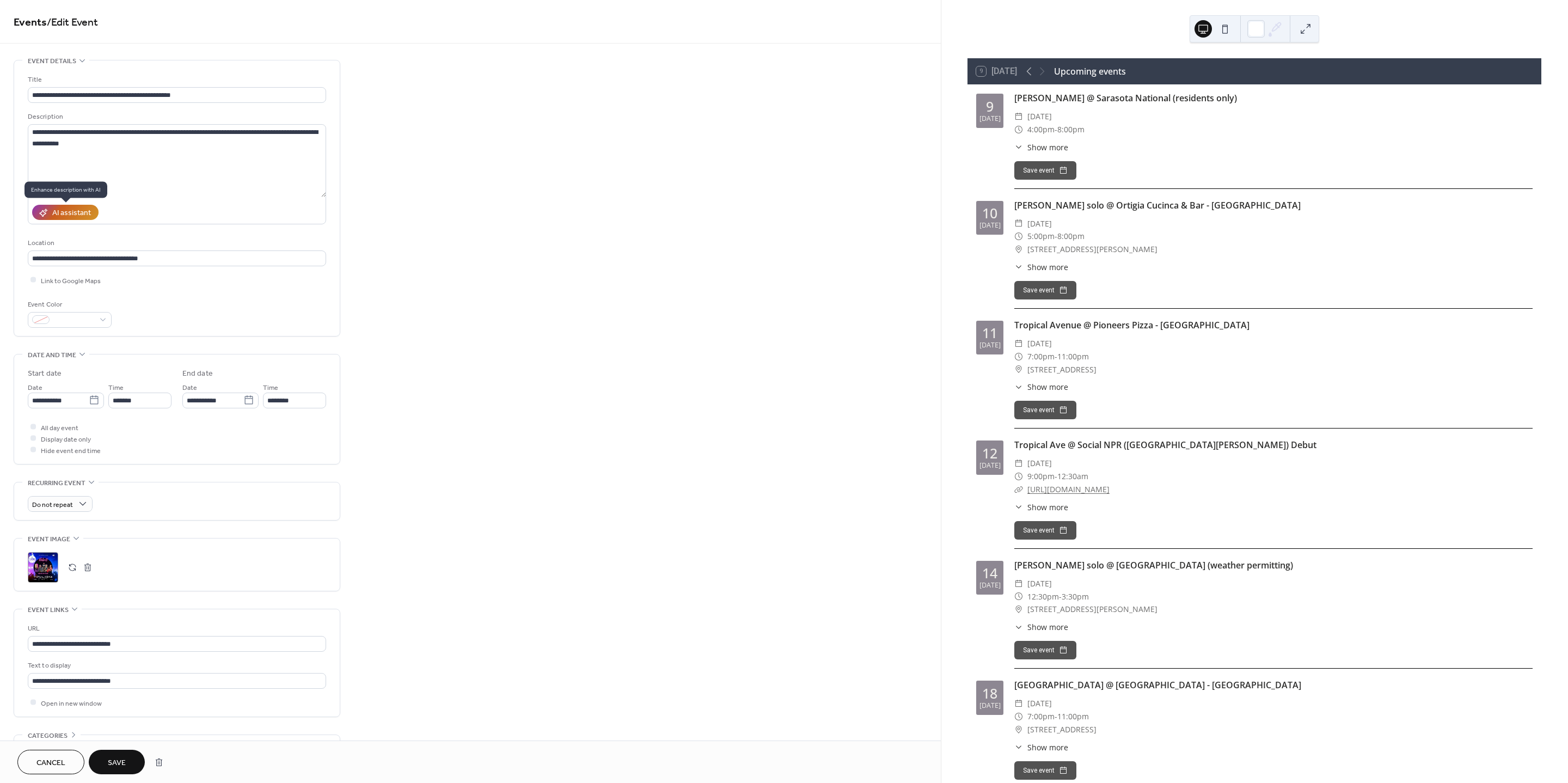 click on "AI assistant" at bounding box center [71, 213] 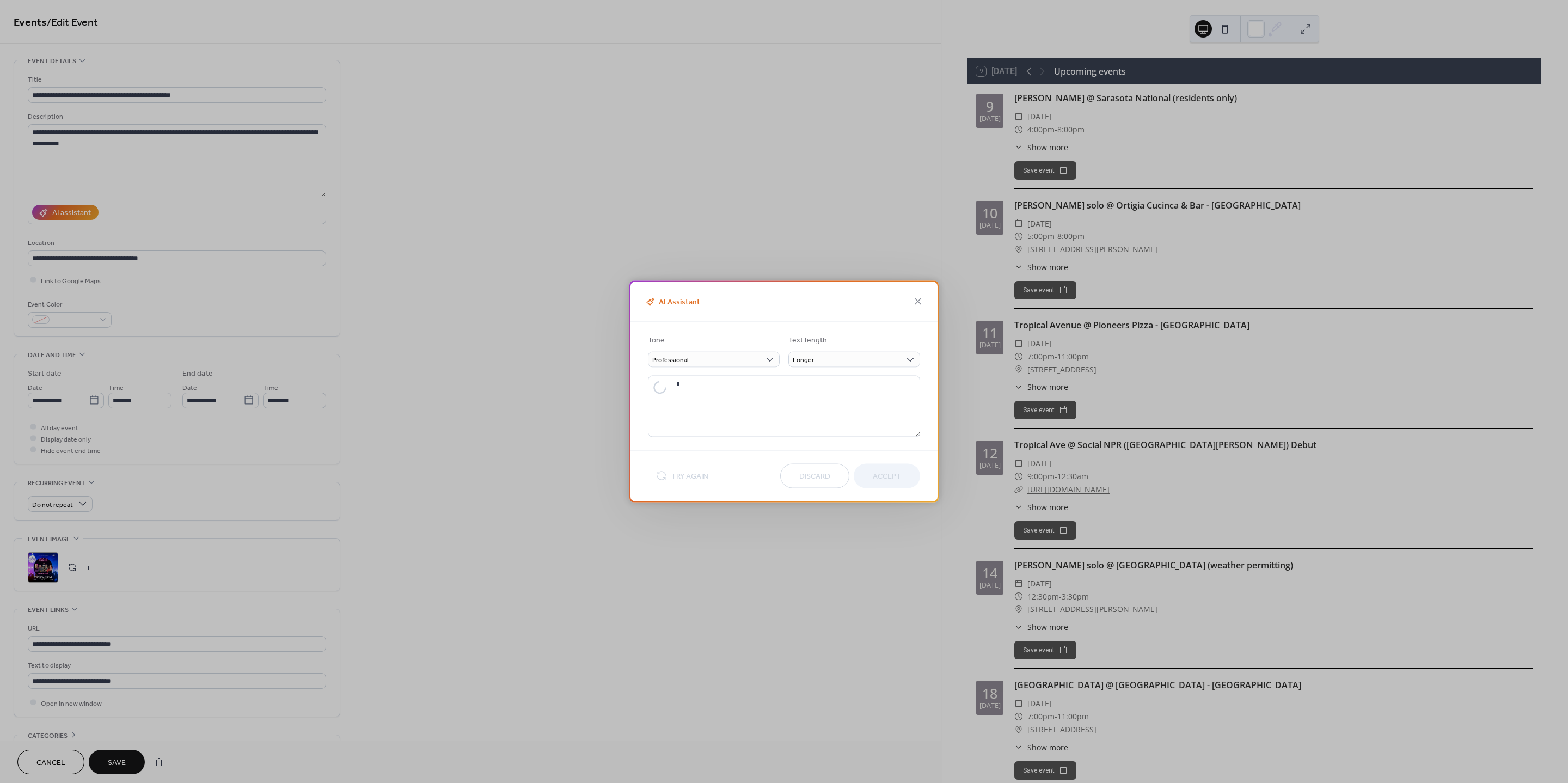 type on "**********" 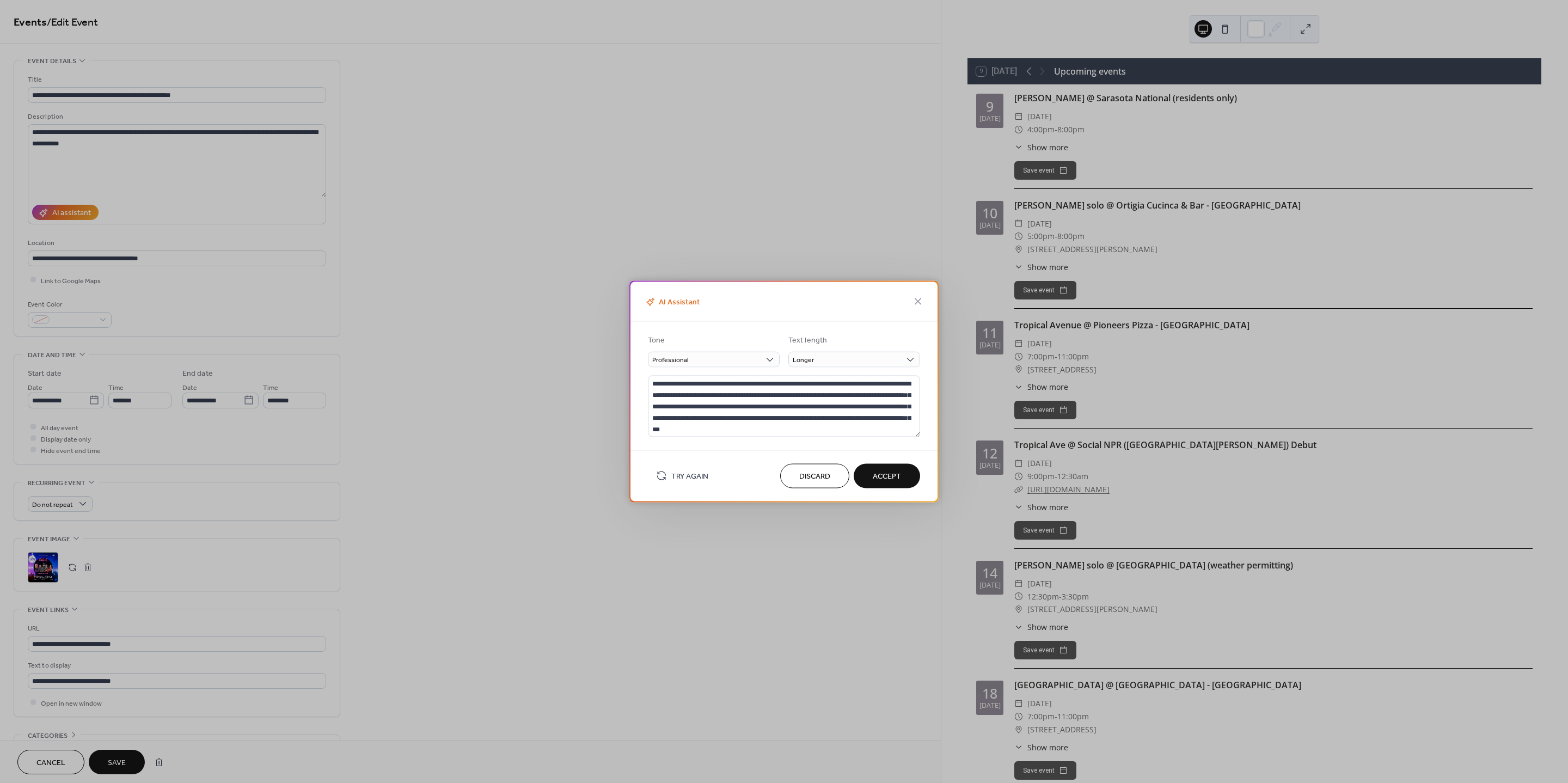 click on "Accept" at bounding box center (887, 476) 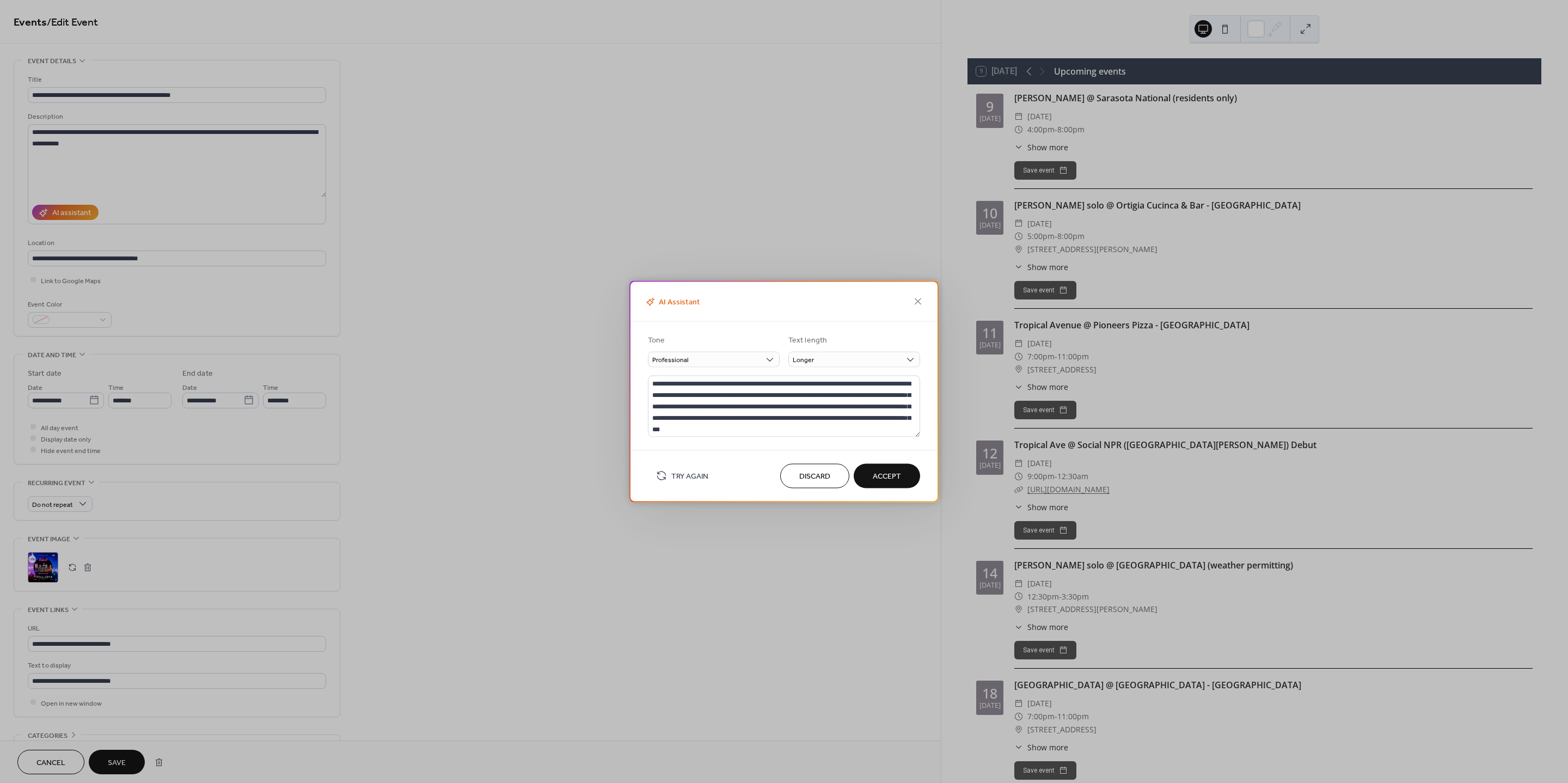 type on "**********" 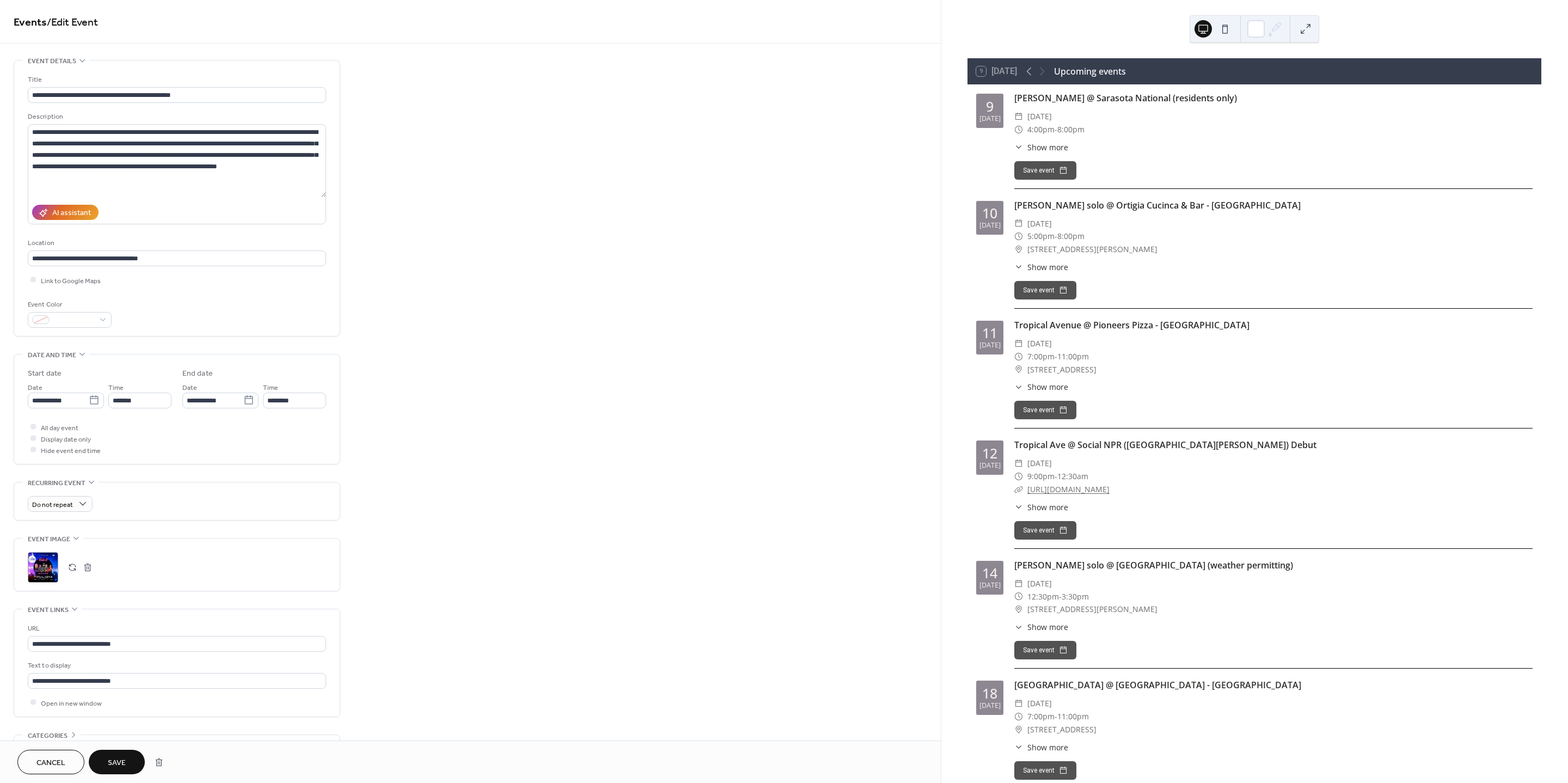 click on "Save" at bounding box center (117, 763) 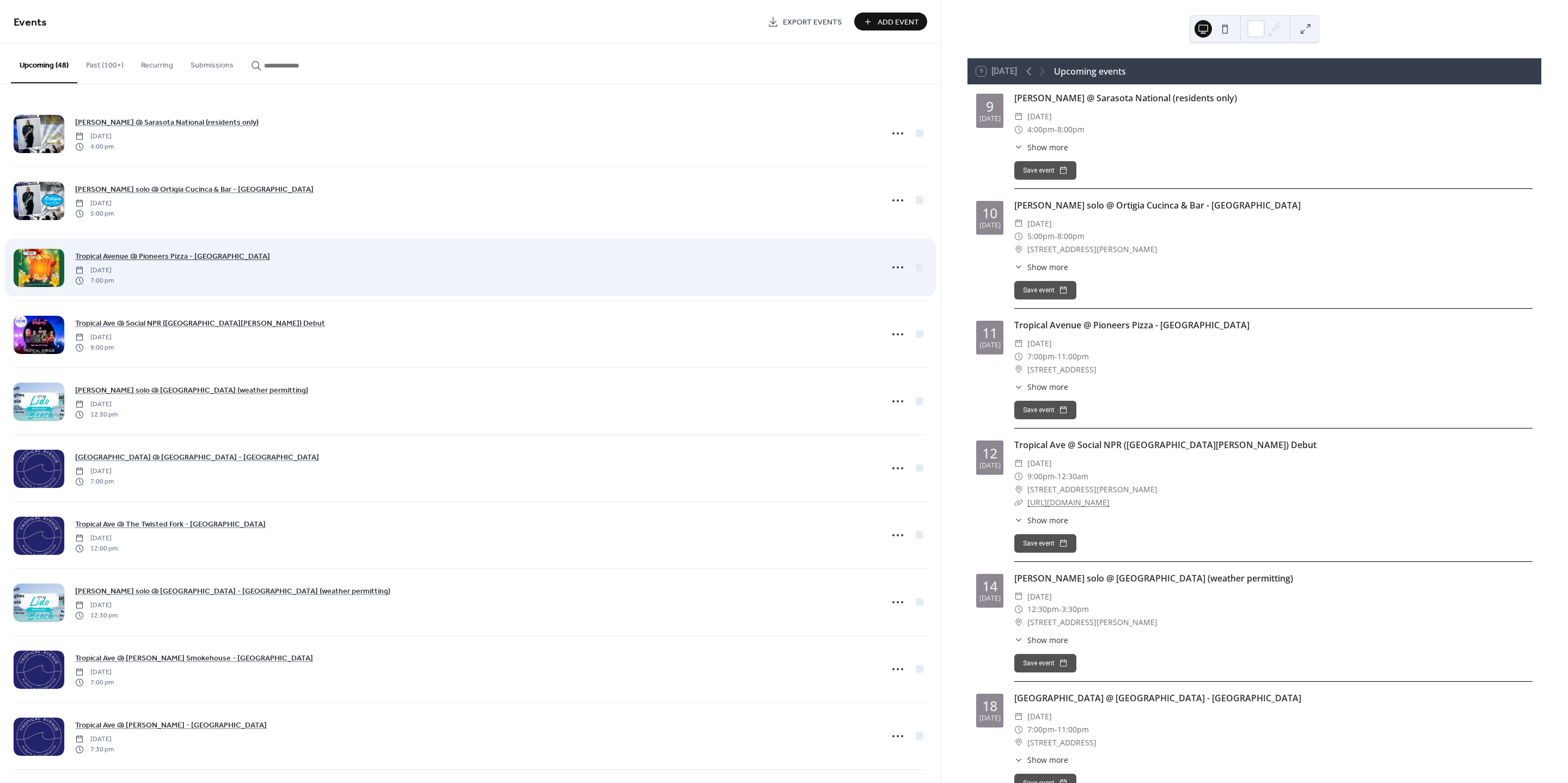 click on "Tropical Avenue @ Pioneers Pizza - [GEOGRAPHIC_DATA]" at bounding box center (173, 256) 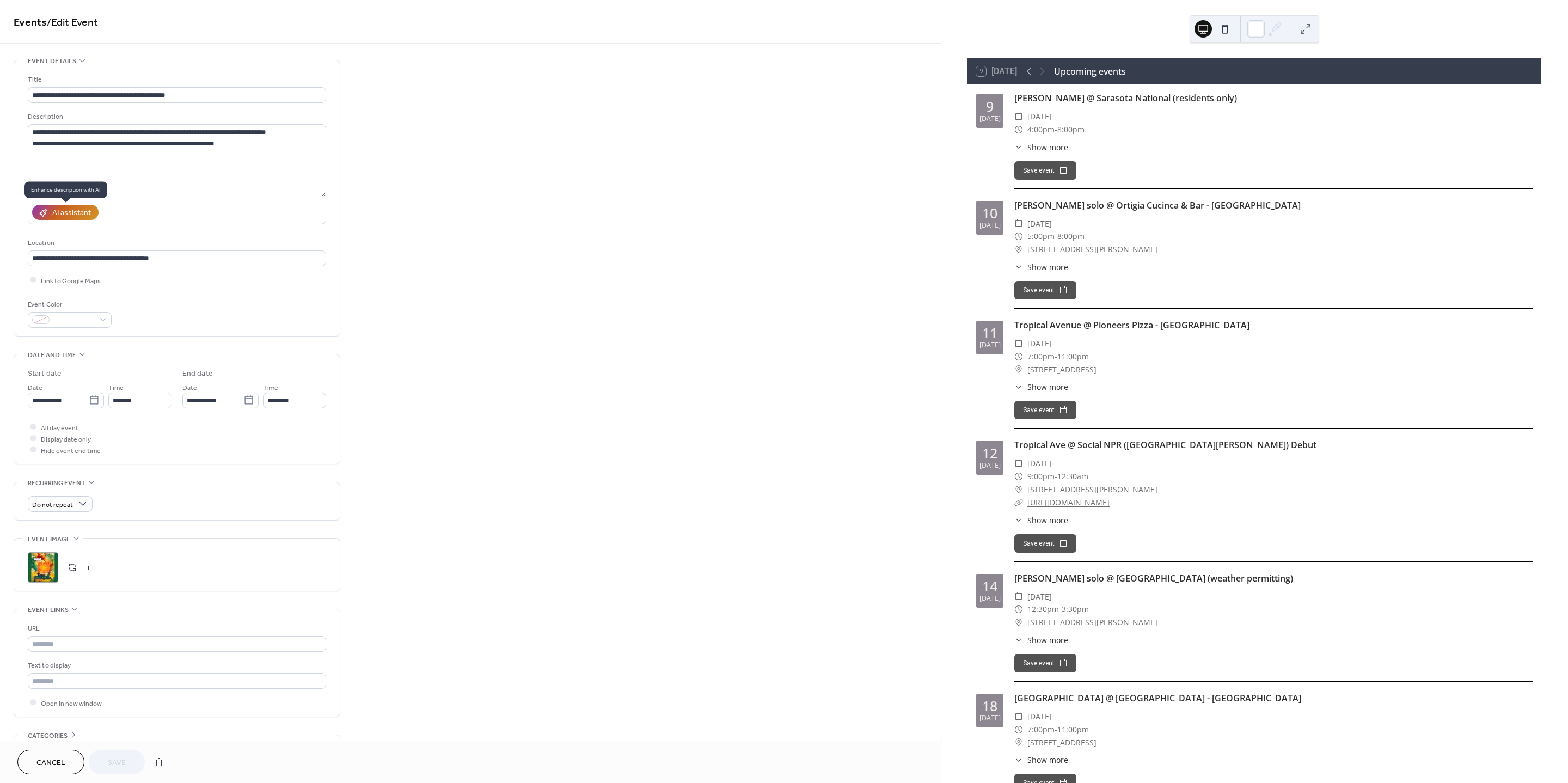 click 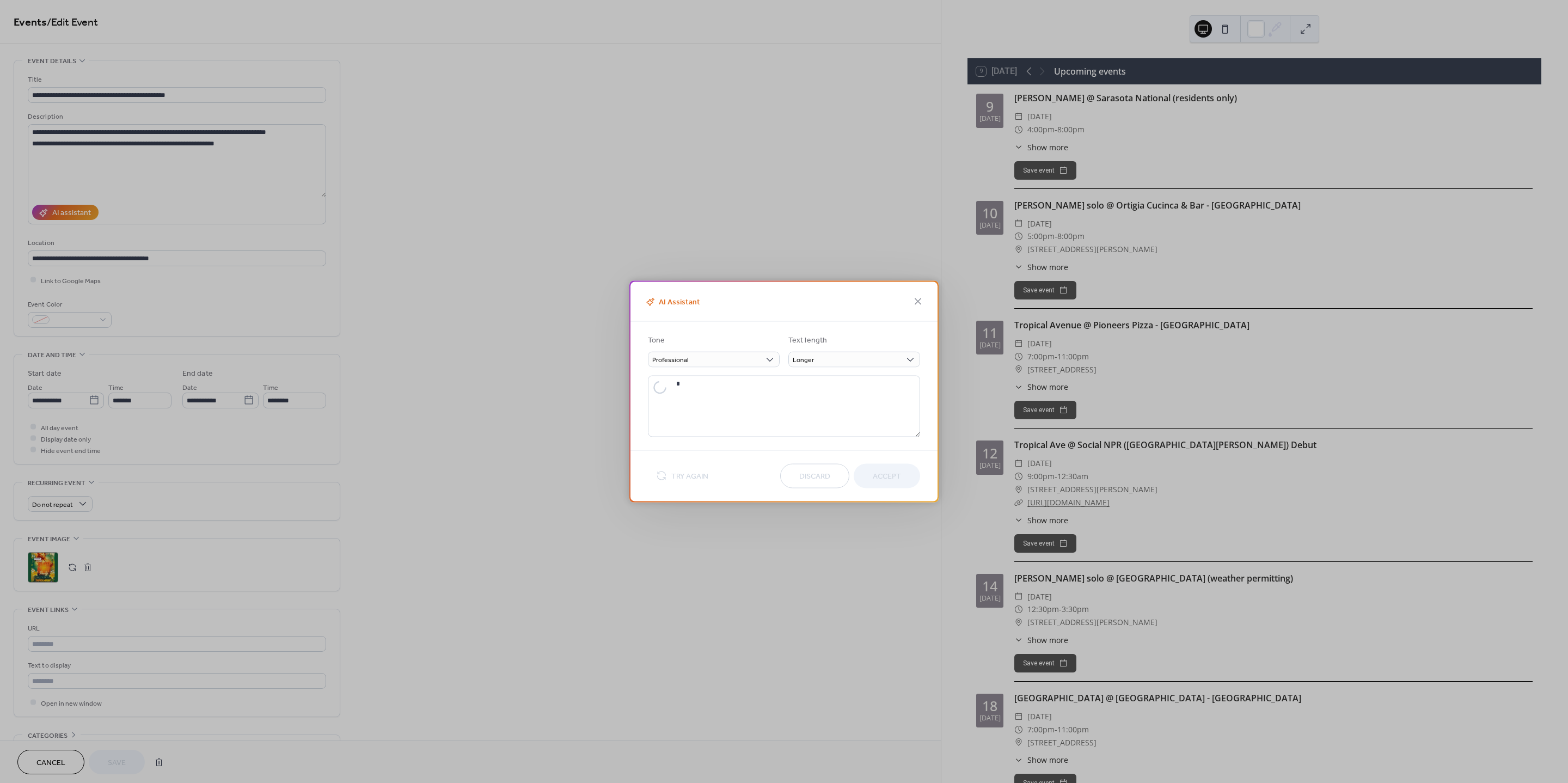 type on "**********" 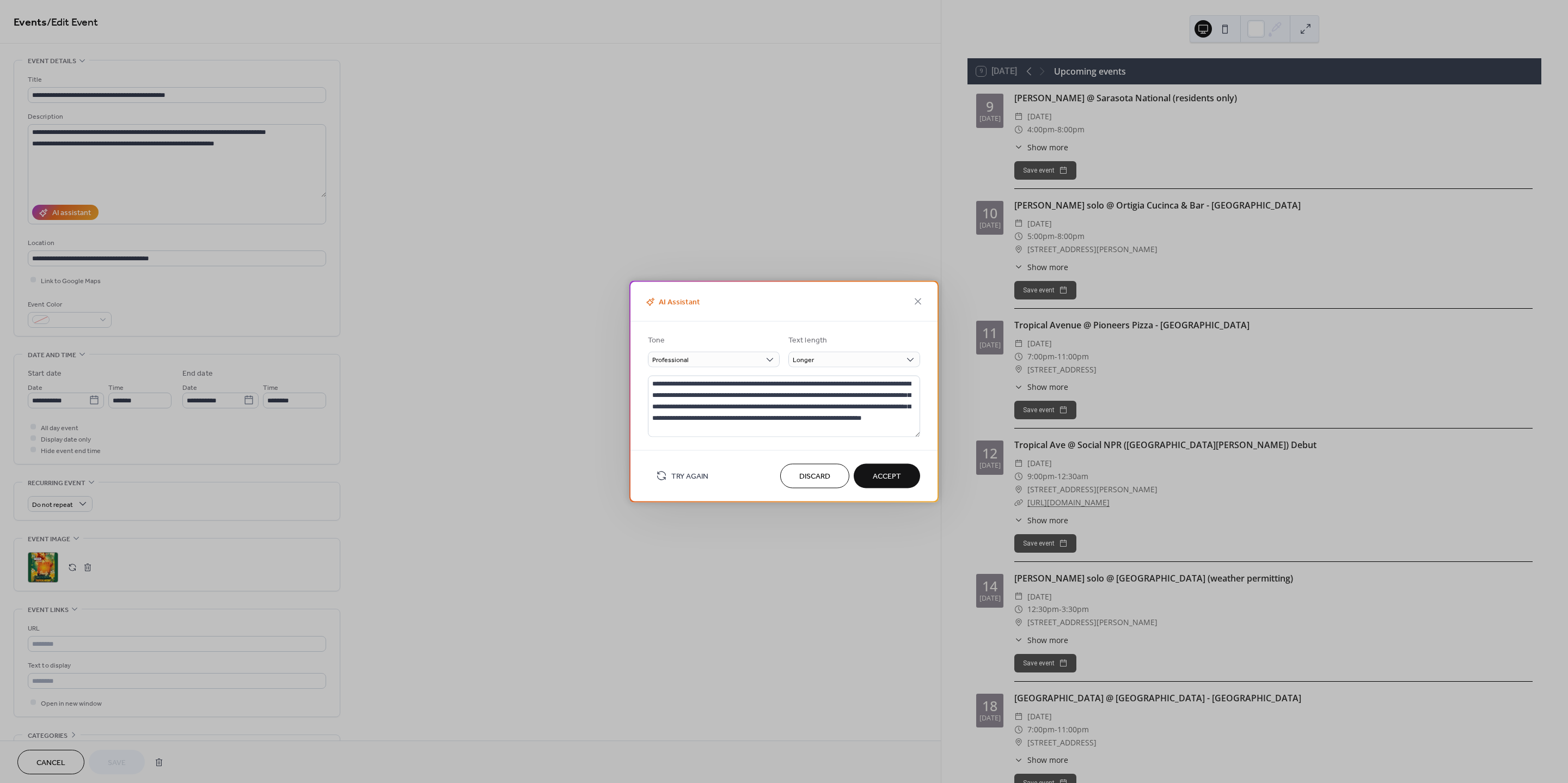 click on "Accept" at bounding box center (887, 476) 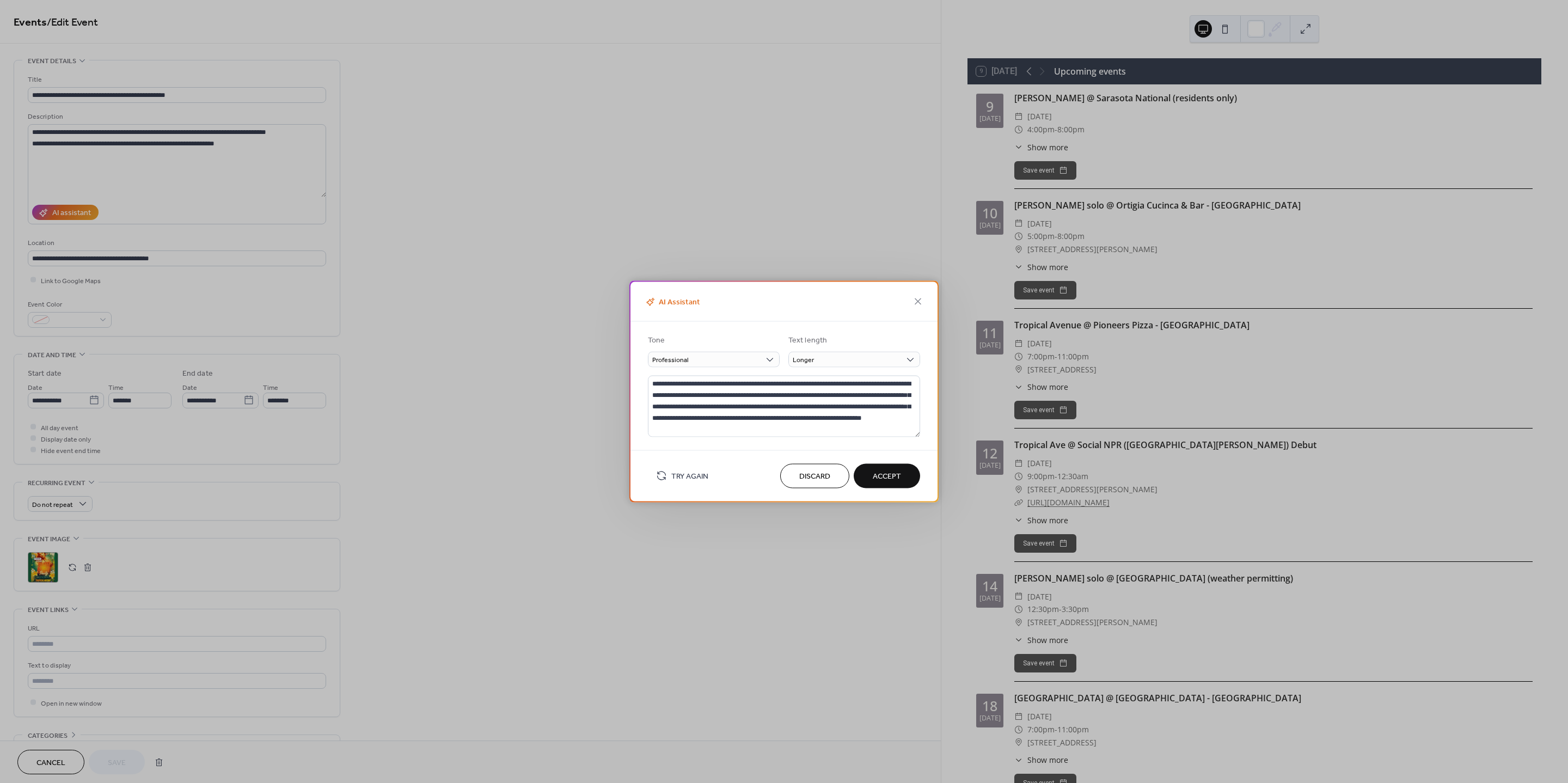 type on "**********" 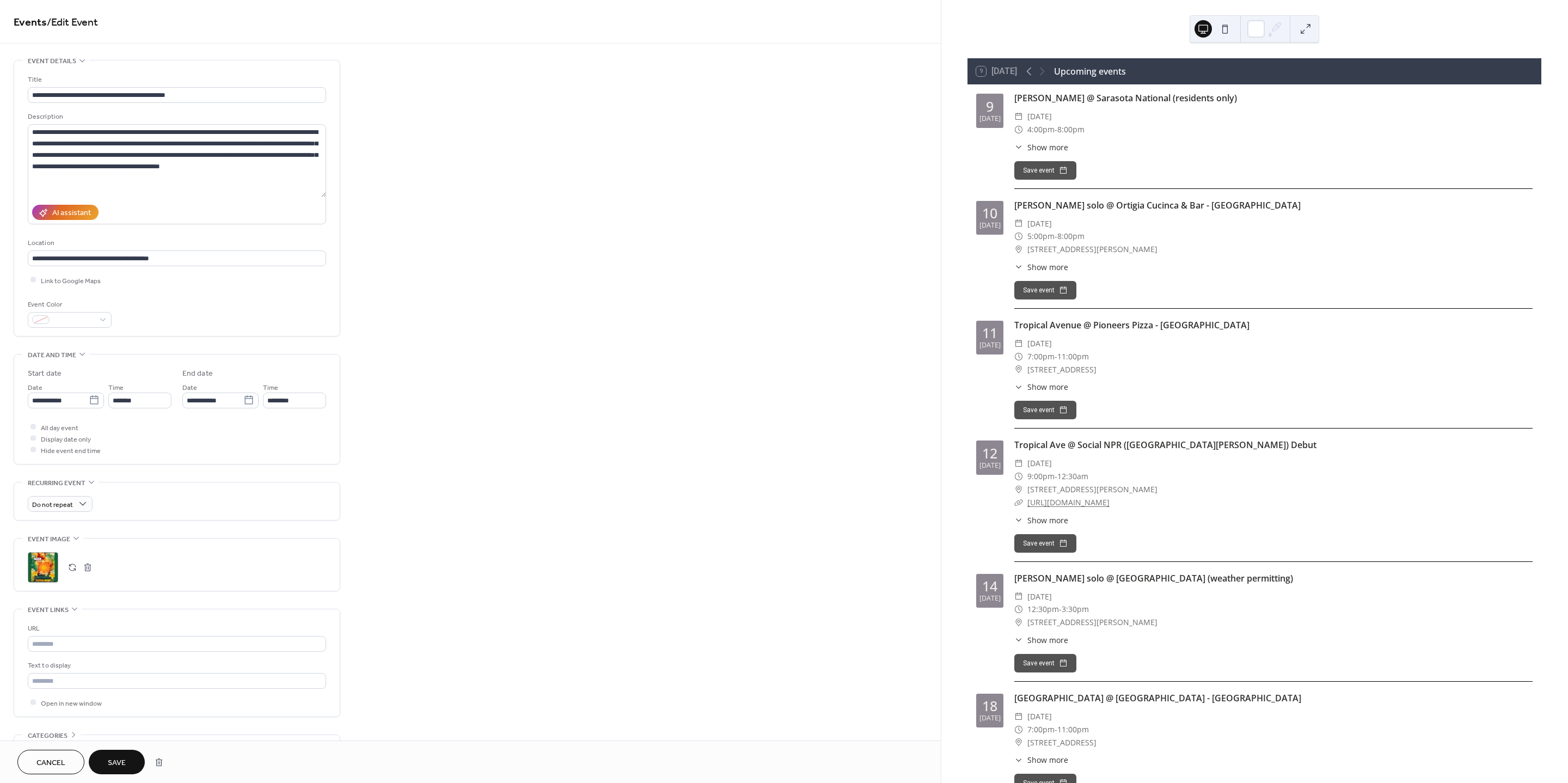 click on ";" at bounding box center [43, 567] 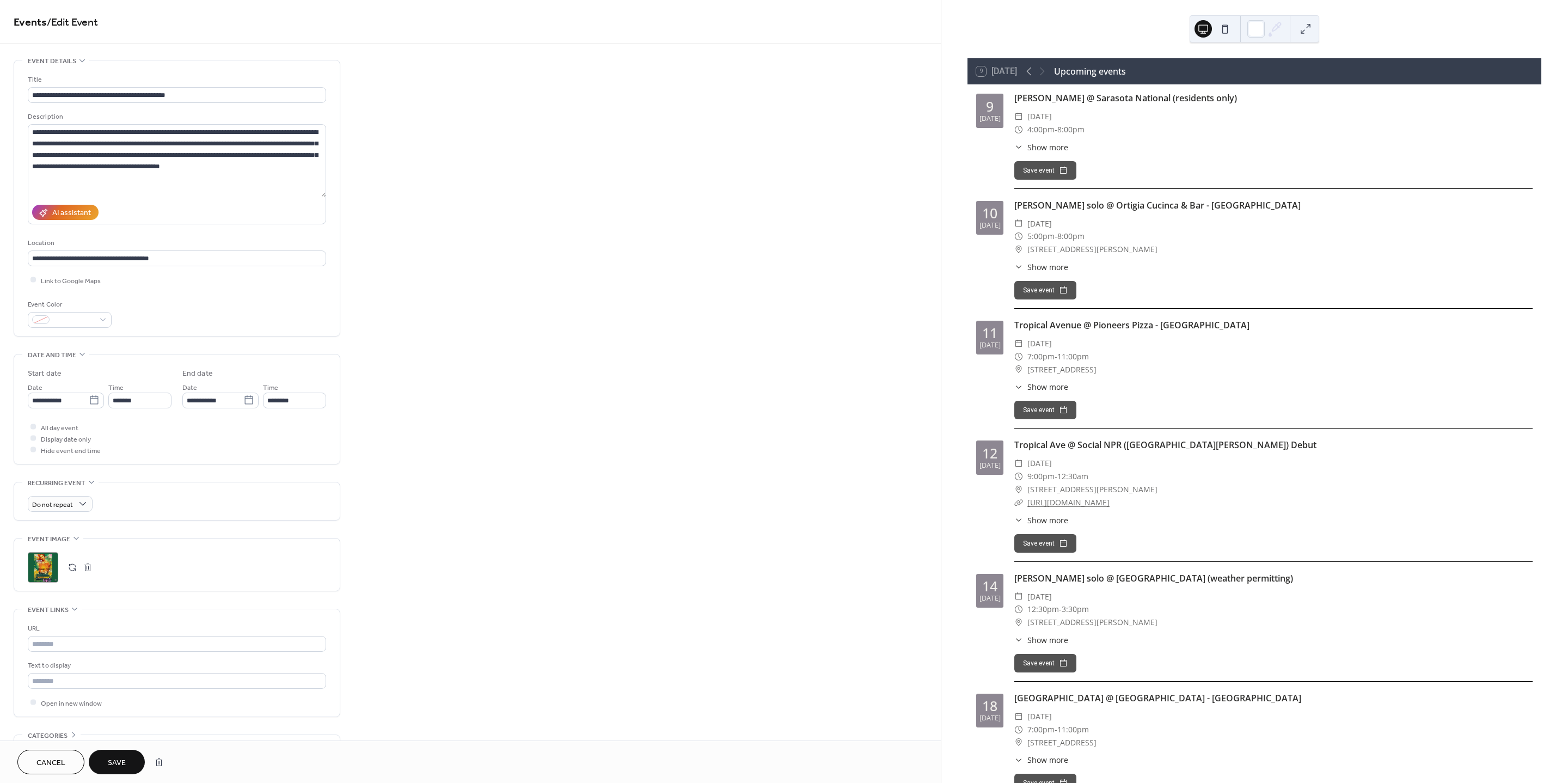 scroll, scrollTop: 71, scrollLeft: 0, axis: vertical 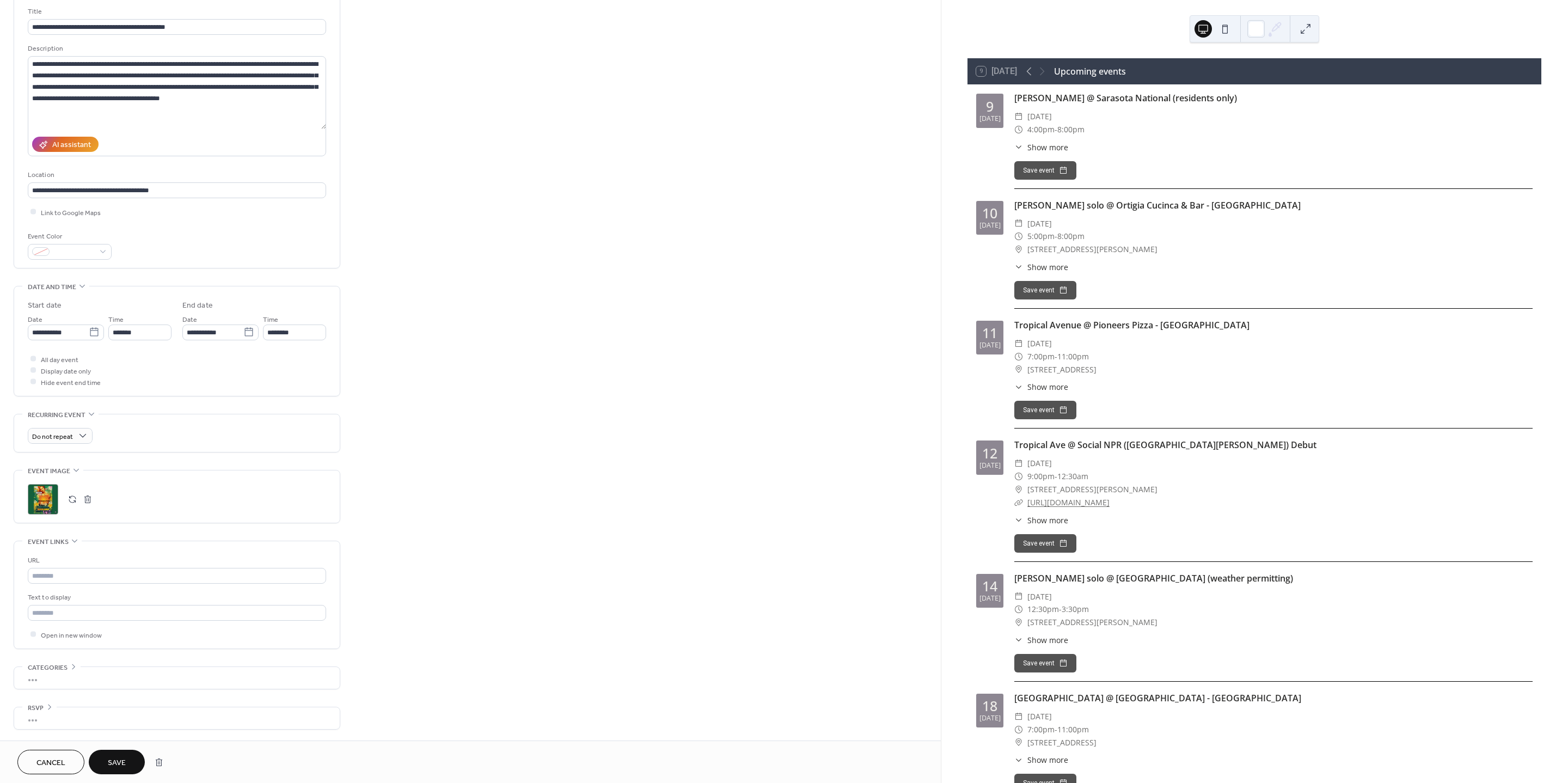 click on "Save" at bounding box center (117, 763) 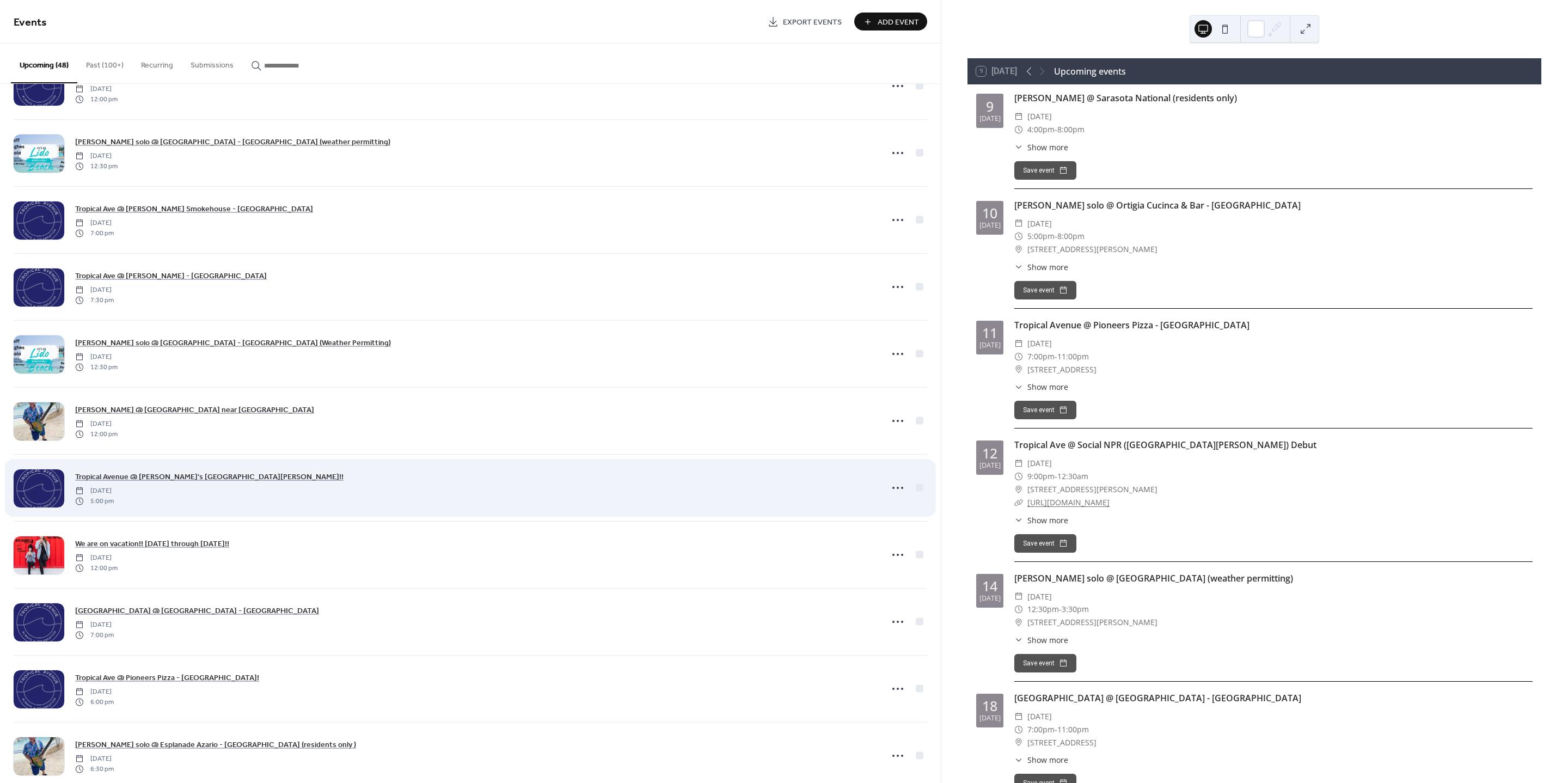 scroll, scrollTop: 408, scrollLeft: 0, axis: vertical 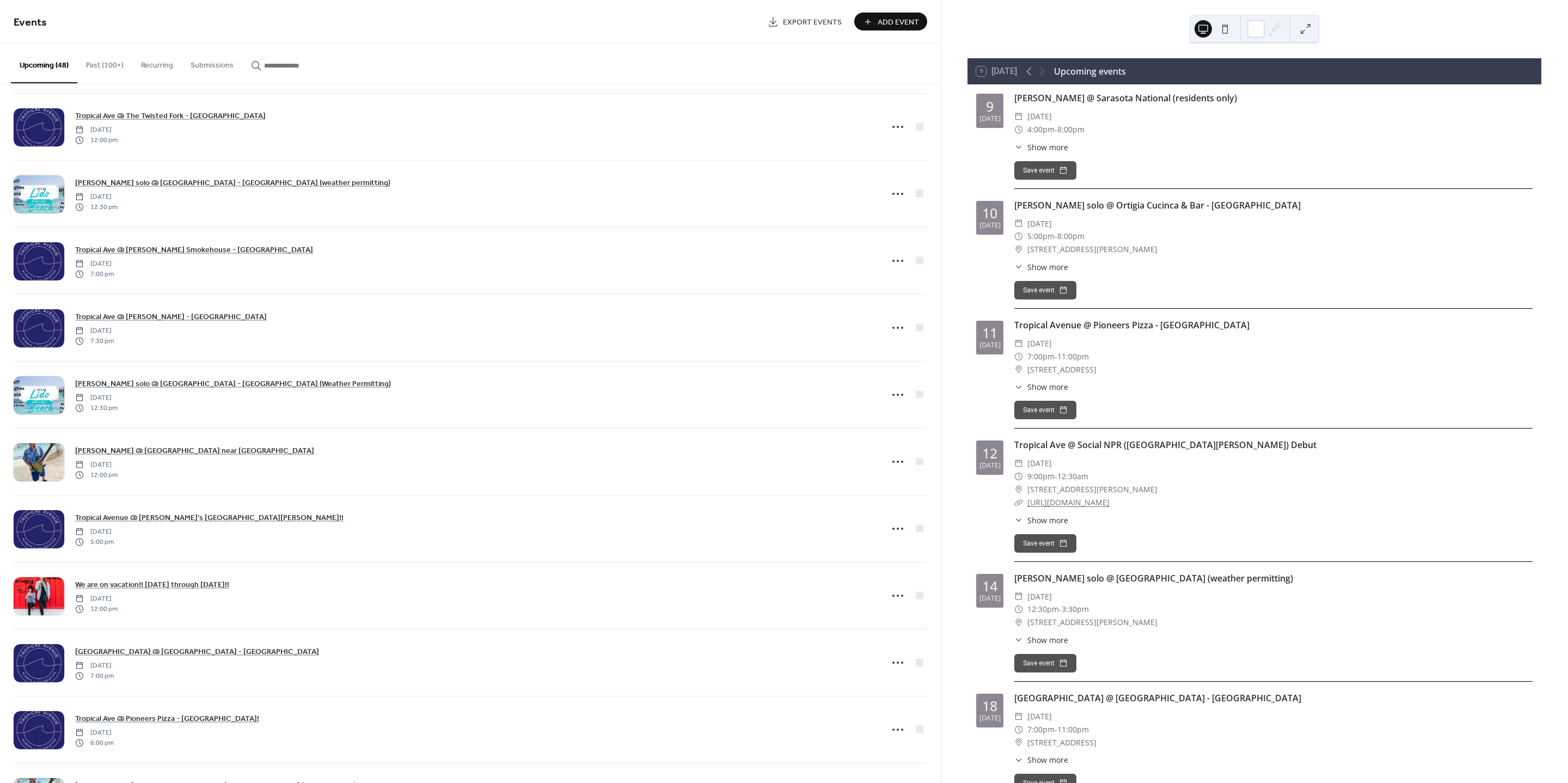 click on "Add Event" at bounding box center (898, 22) 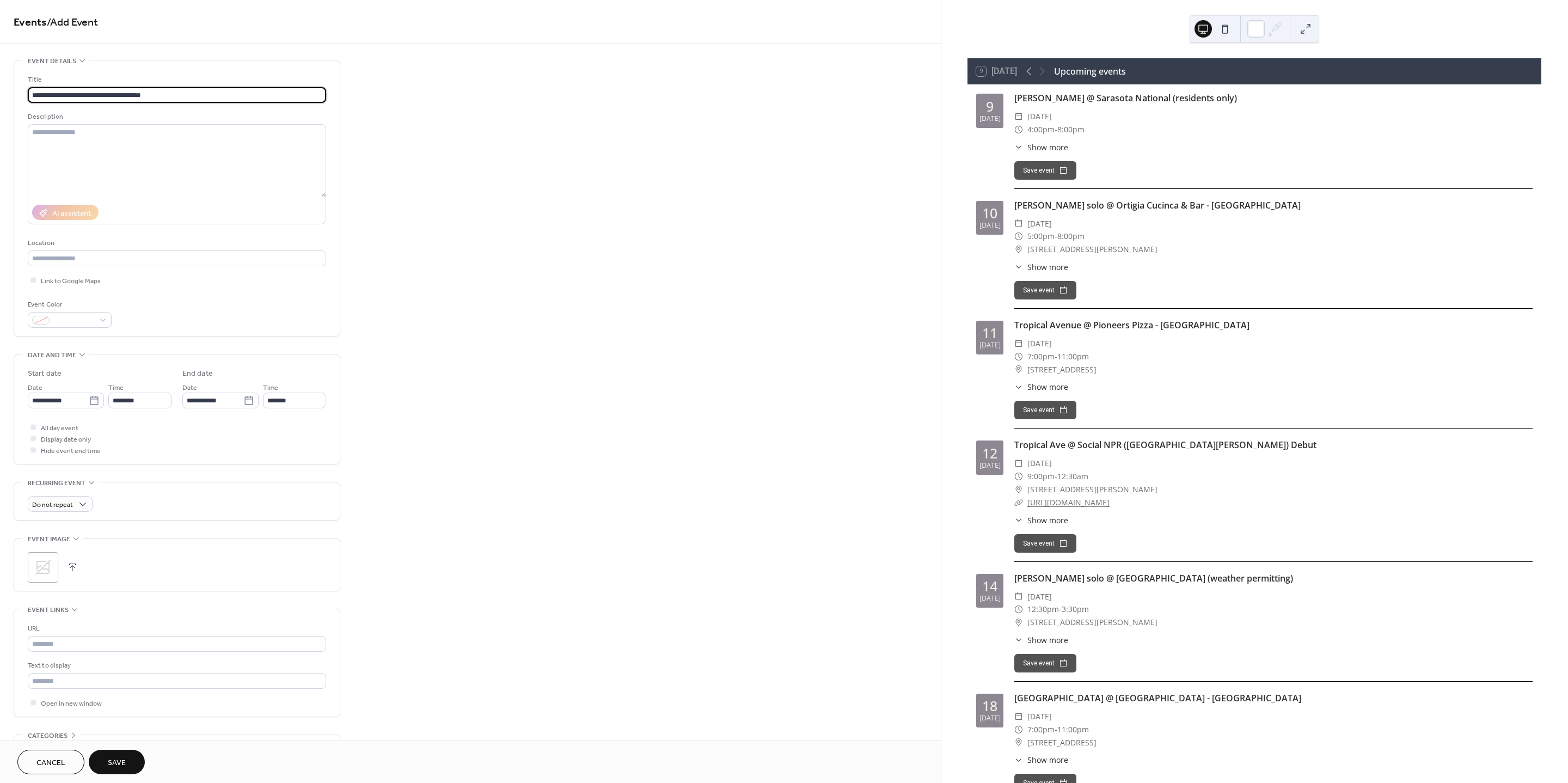 type on "**********" 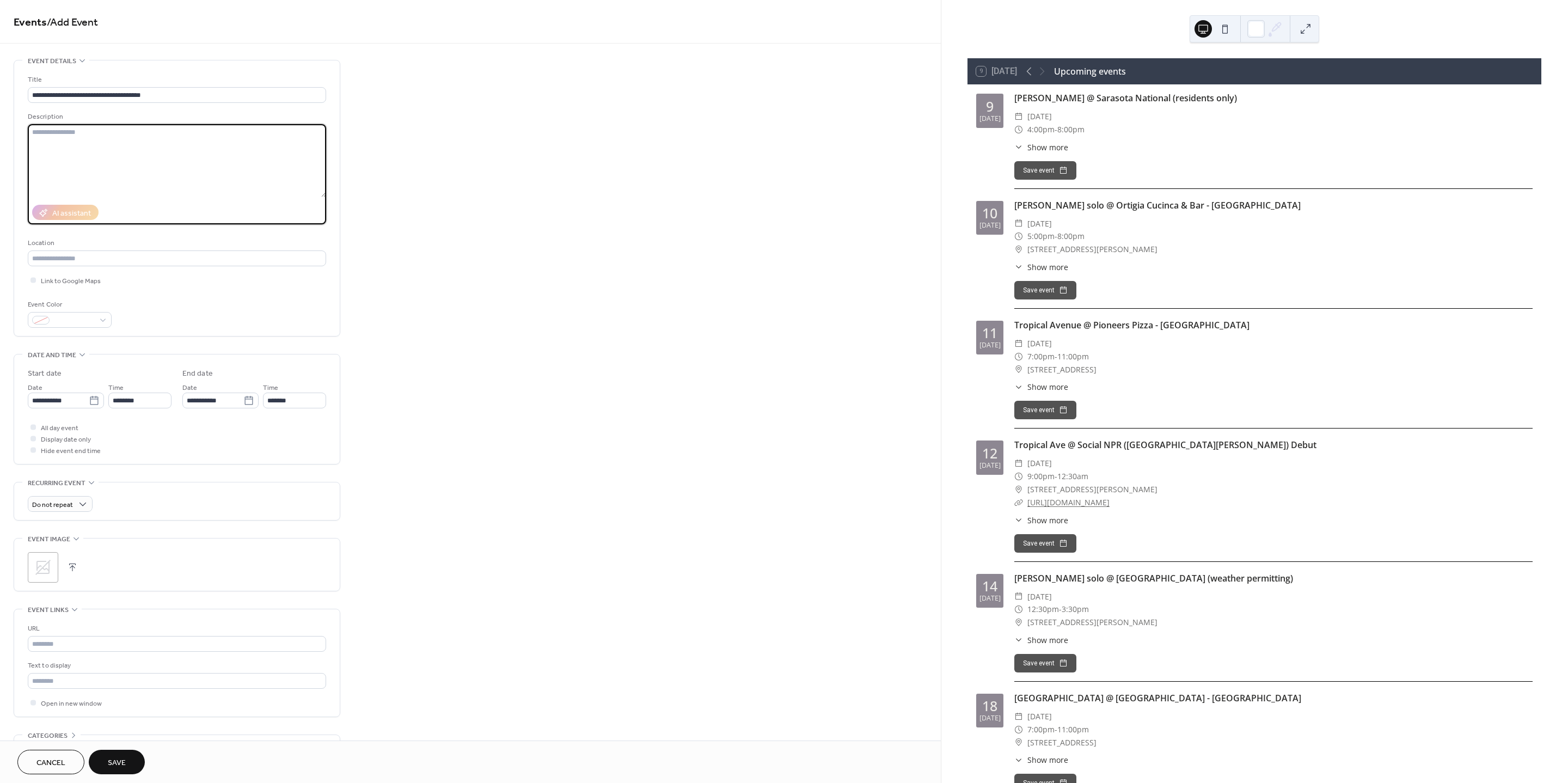 click at bounding box center [177, 161] 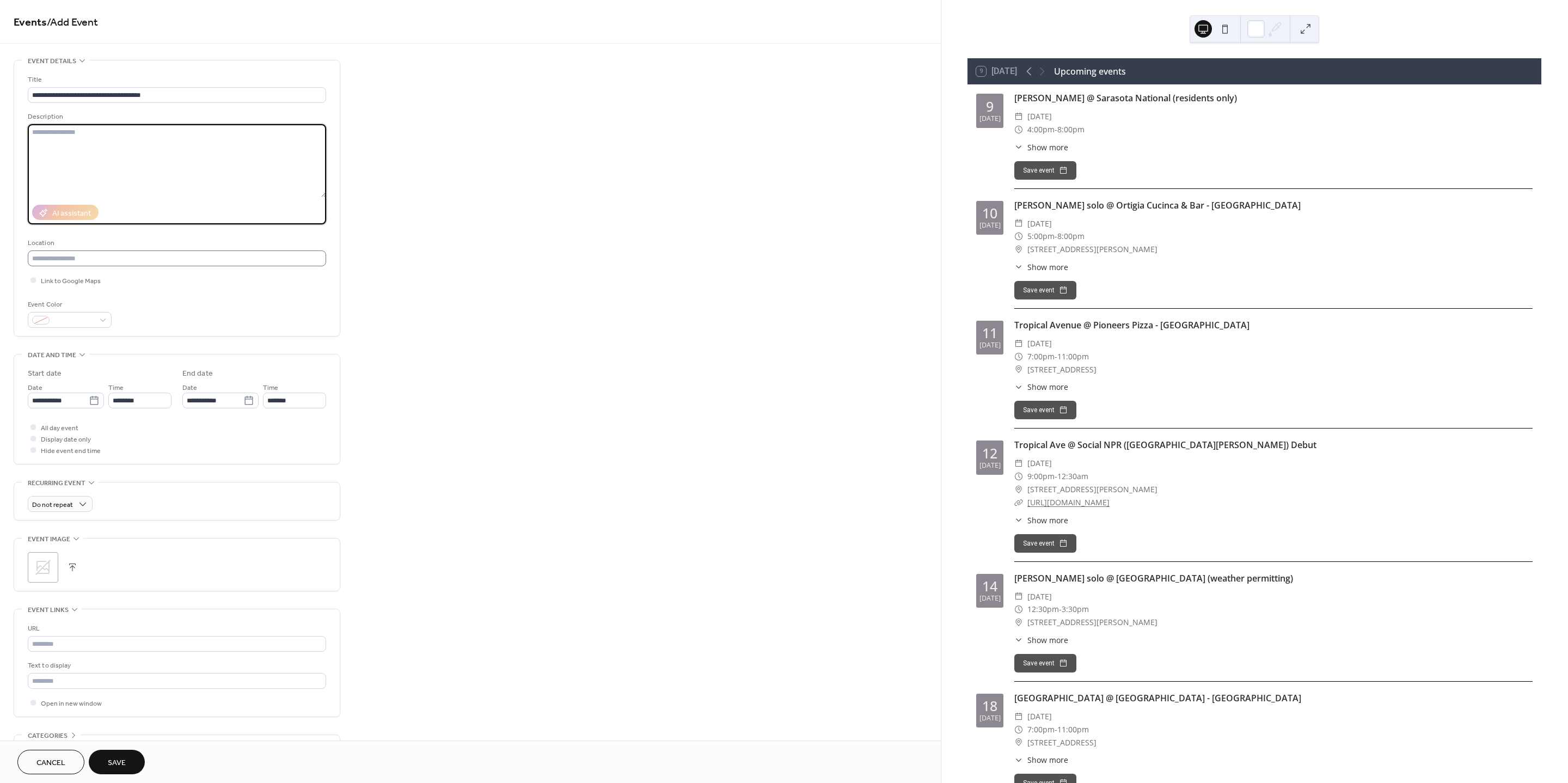 click at bounding box center [177, 161] 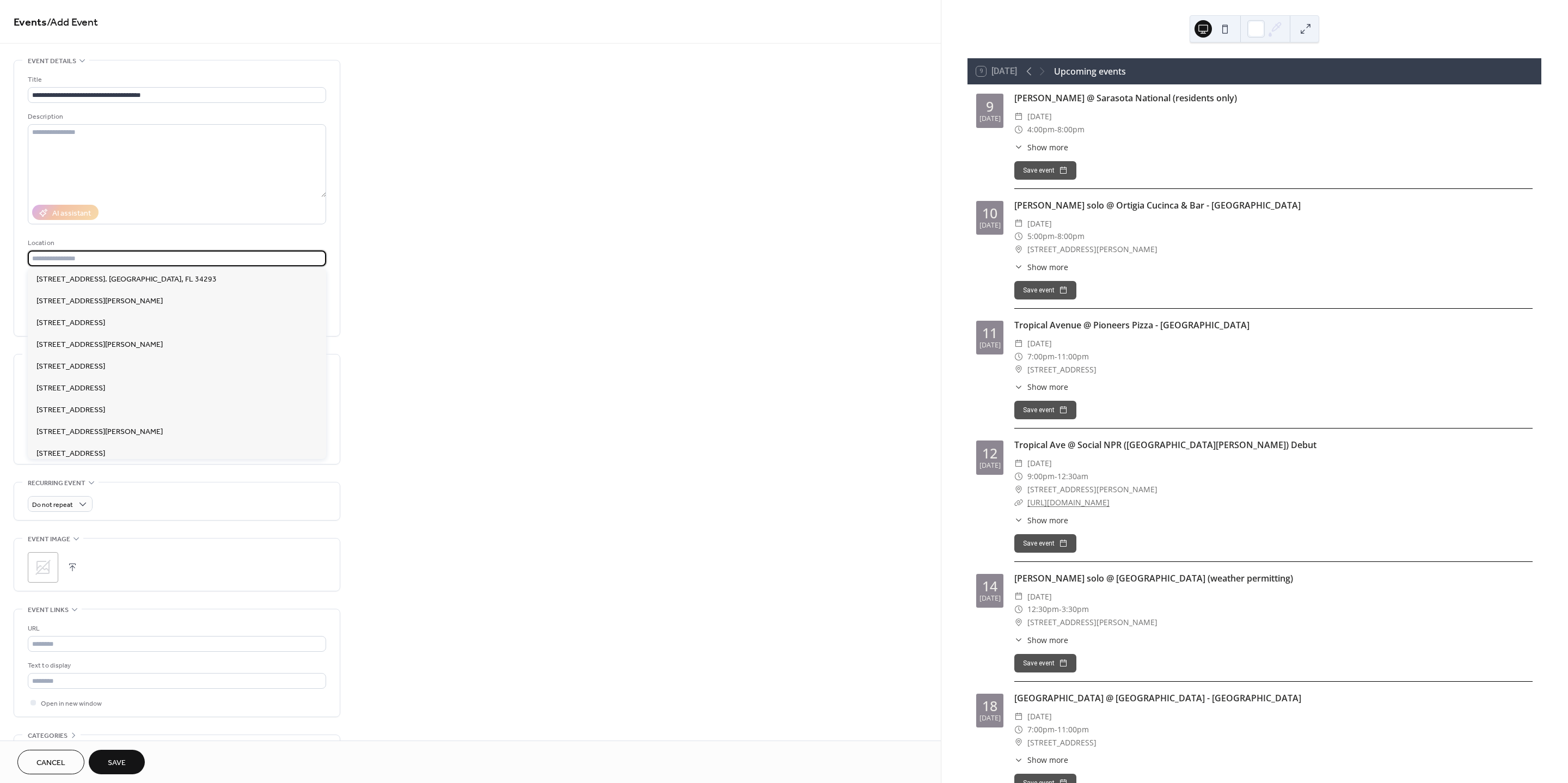 click at bounding box center (177, 258) 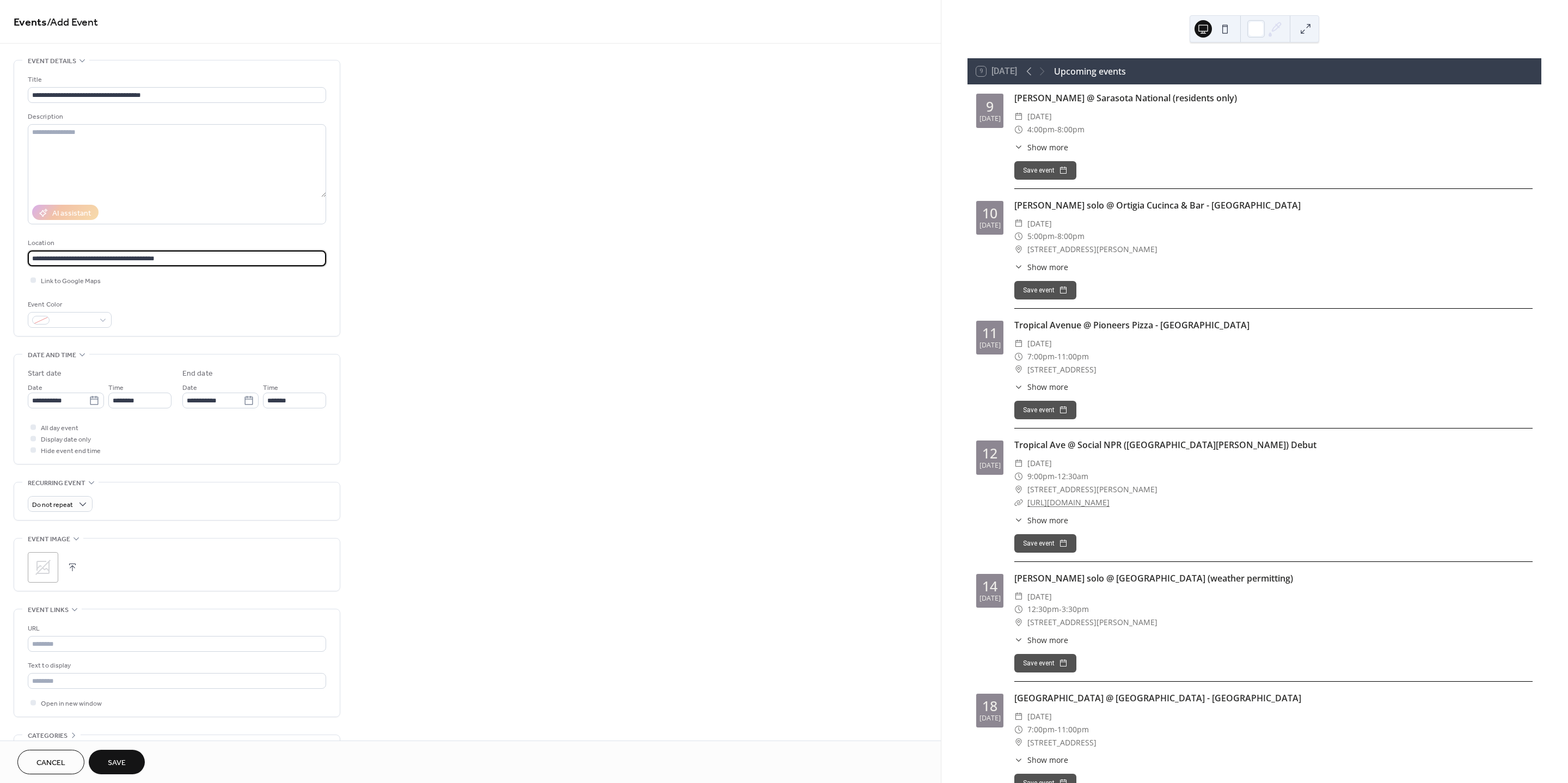 type on "**********" 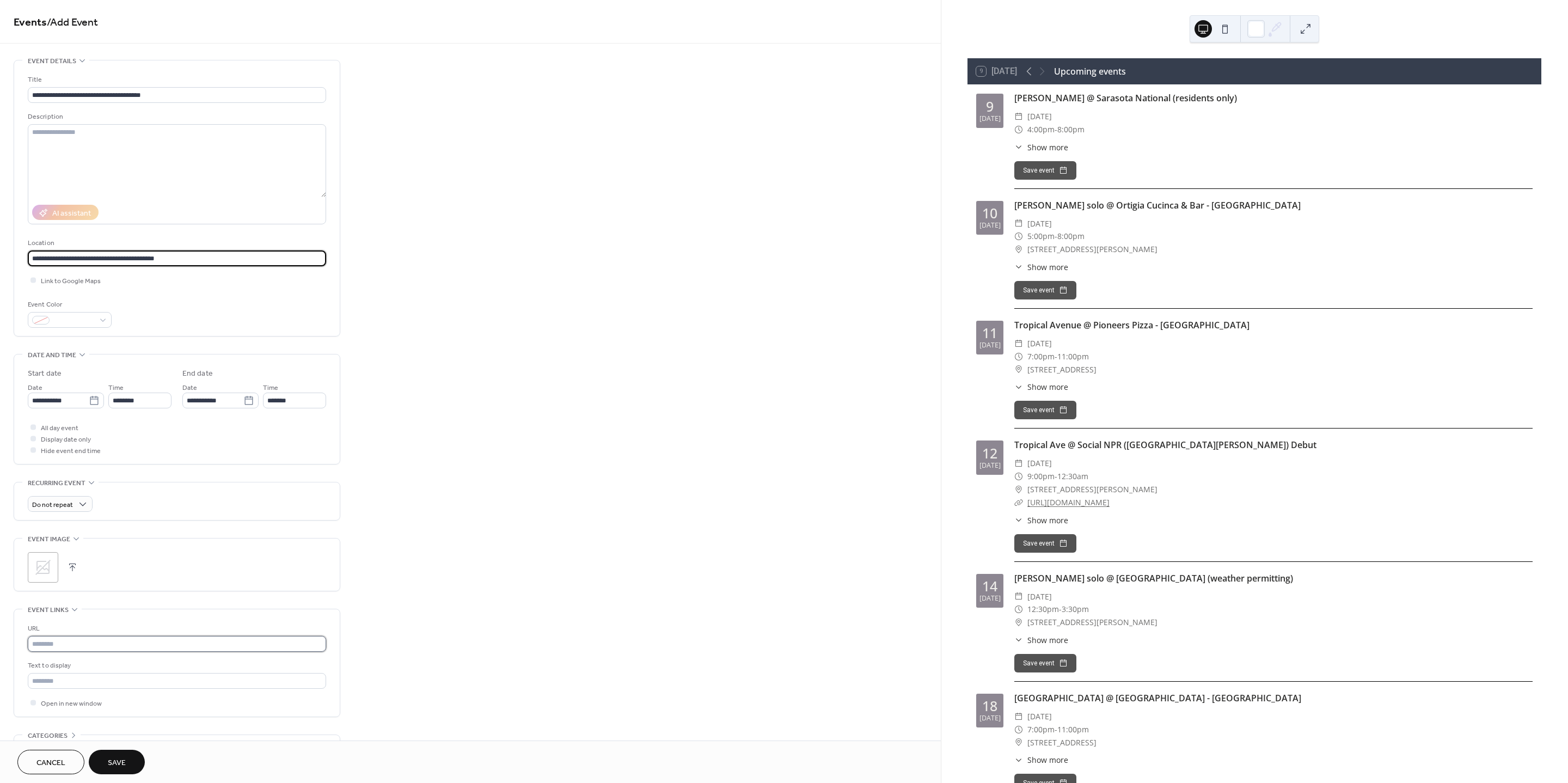 type 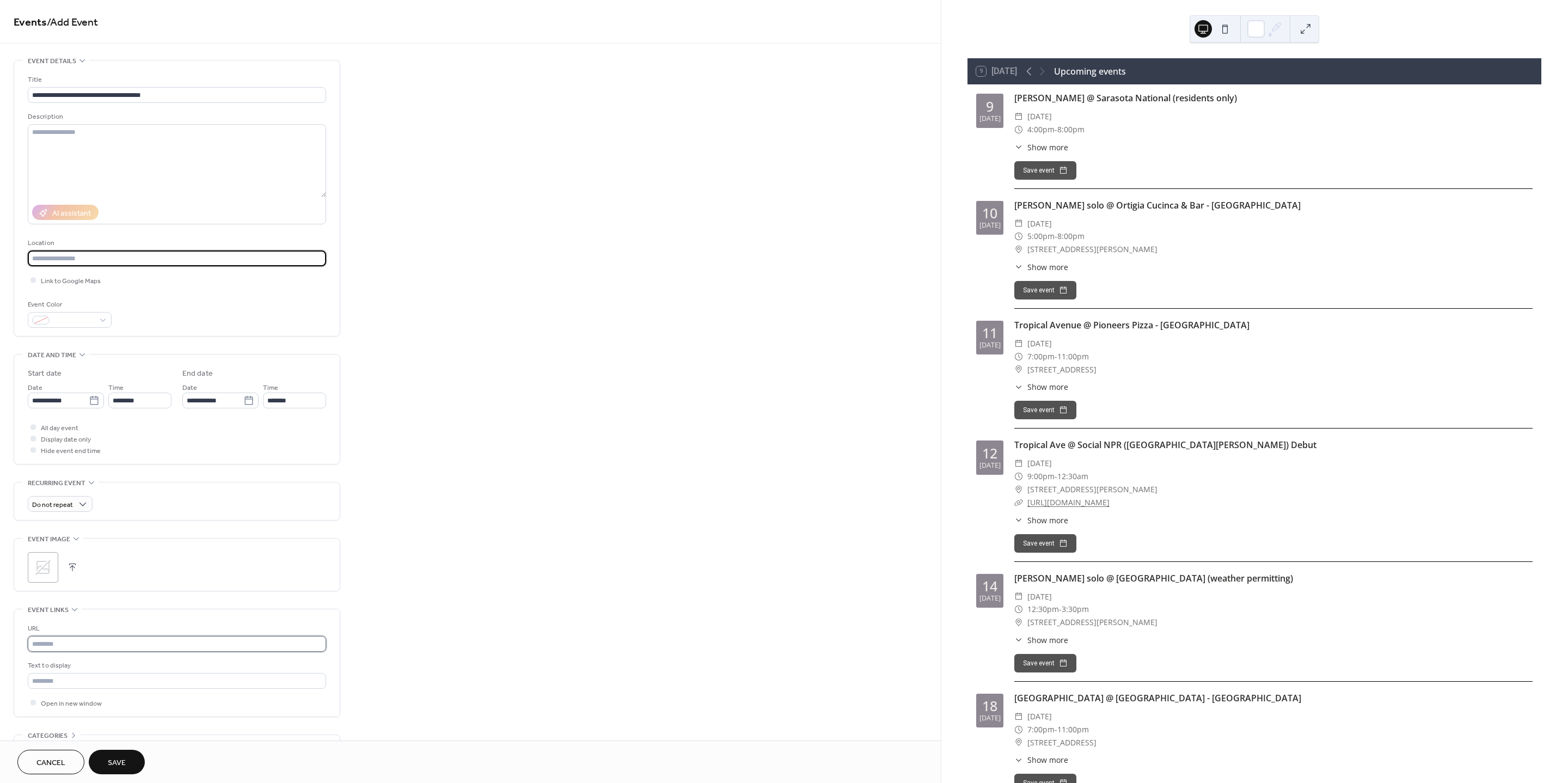 click at bounding box center [177, 644] 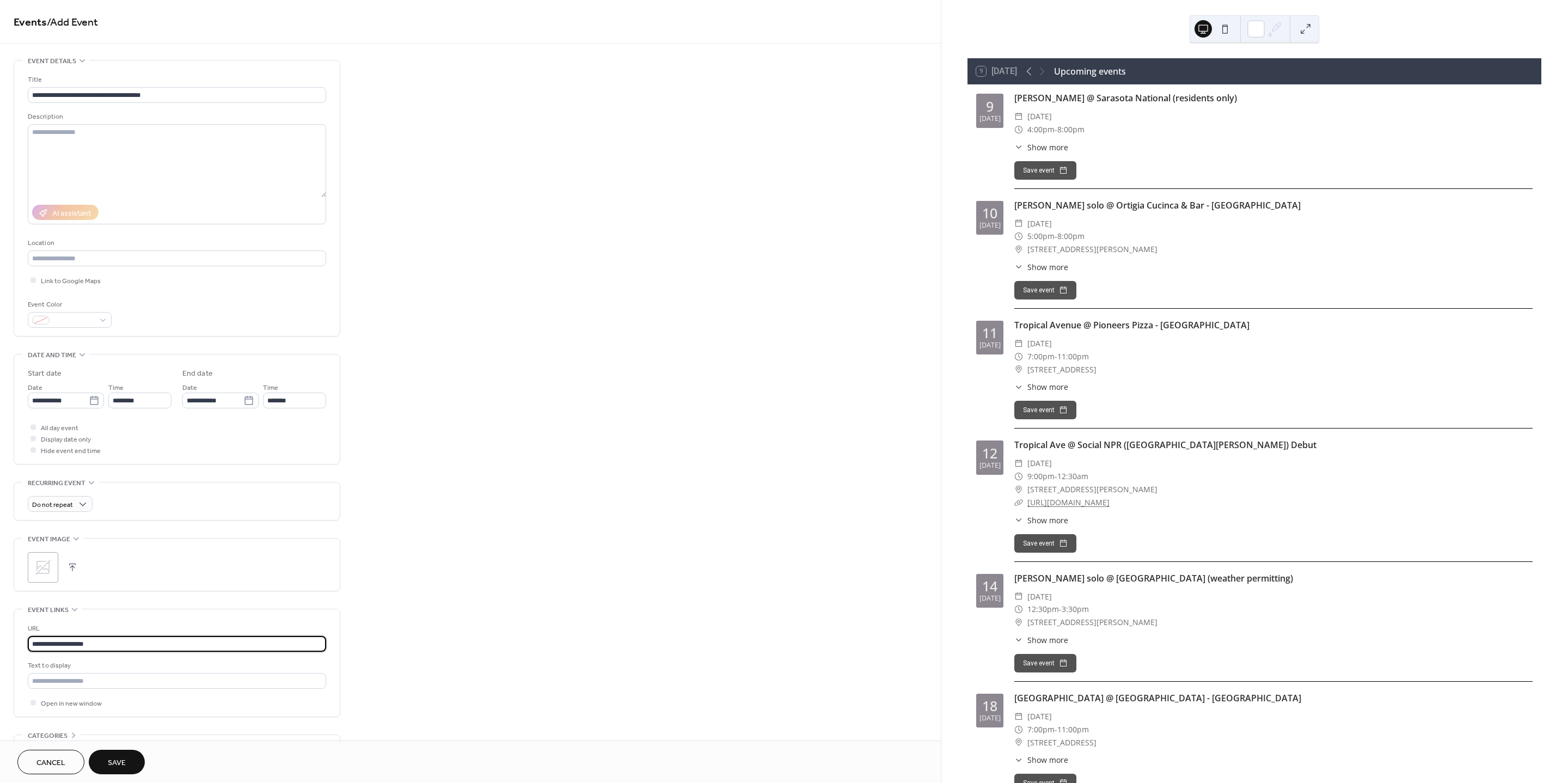 type on "**********" 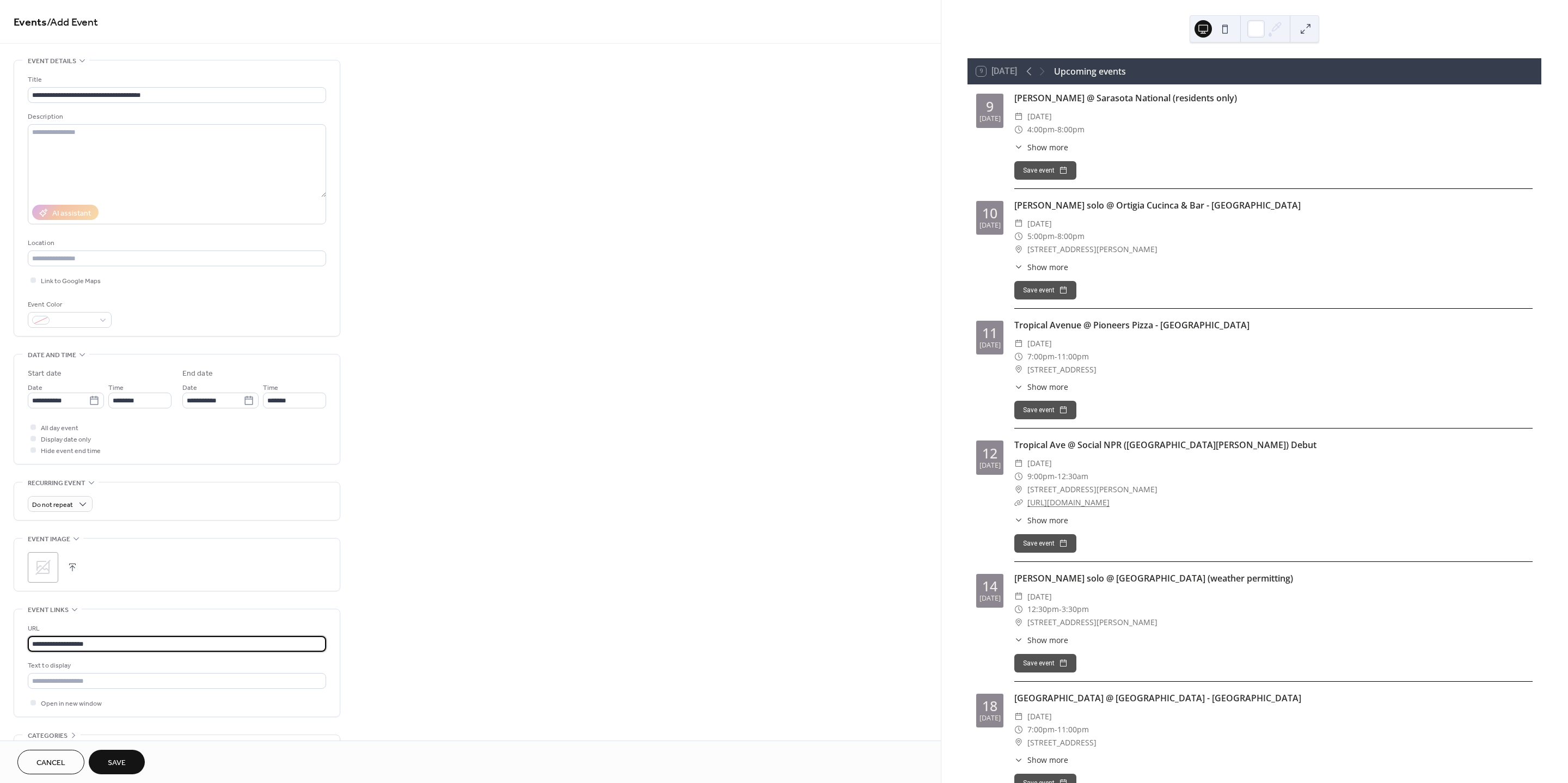 drag, startPoint x: 116, startPoint y: 639, endPoint x: 11, endPoint y: 638, distance: 105.00476 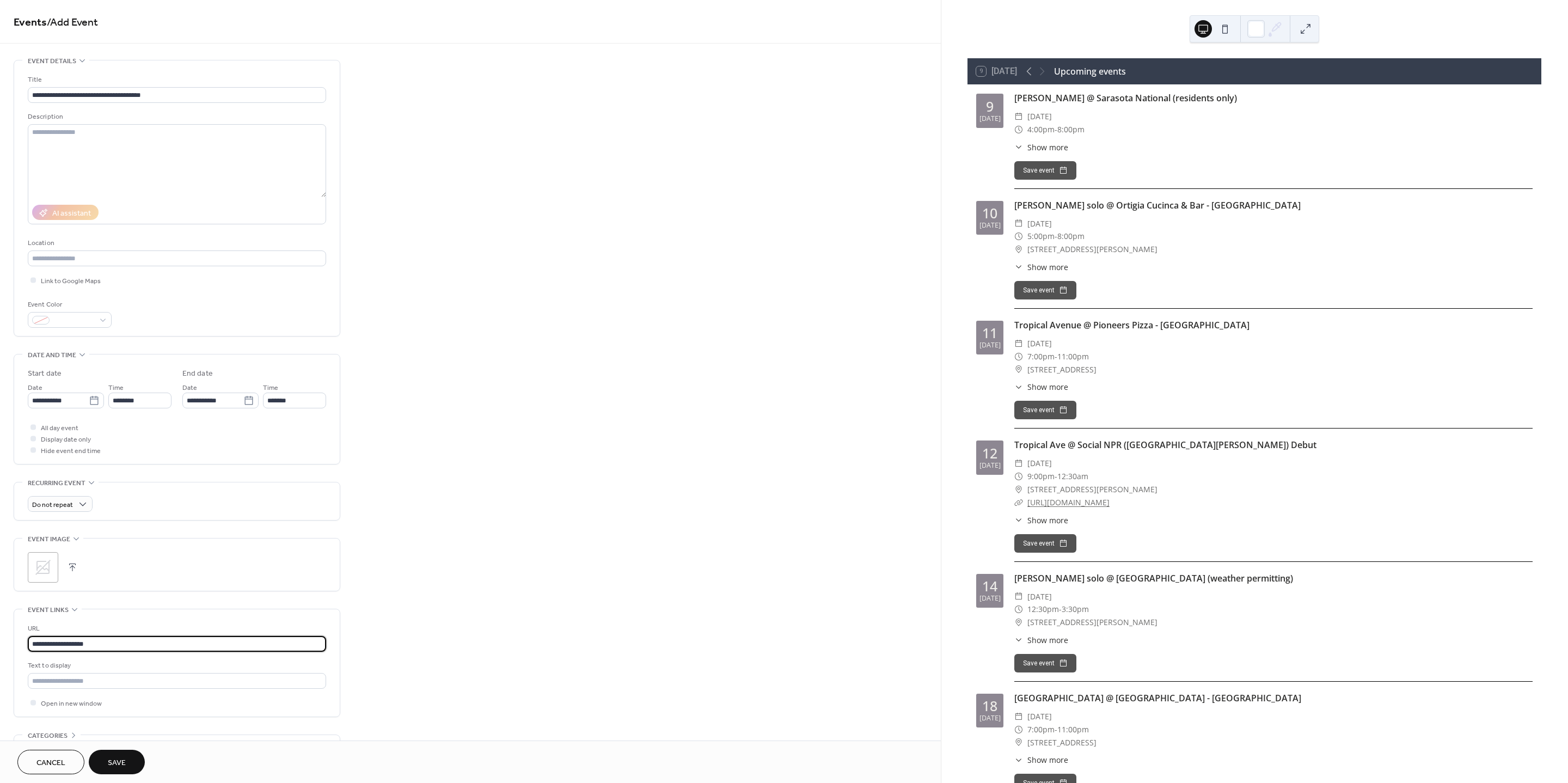 click on "**********" at bounding box center [470, 434] 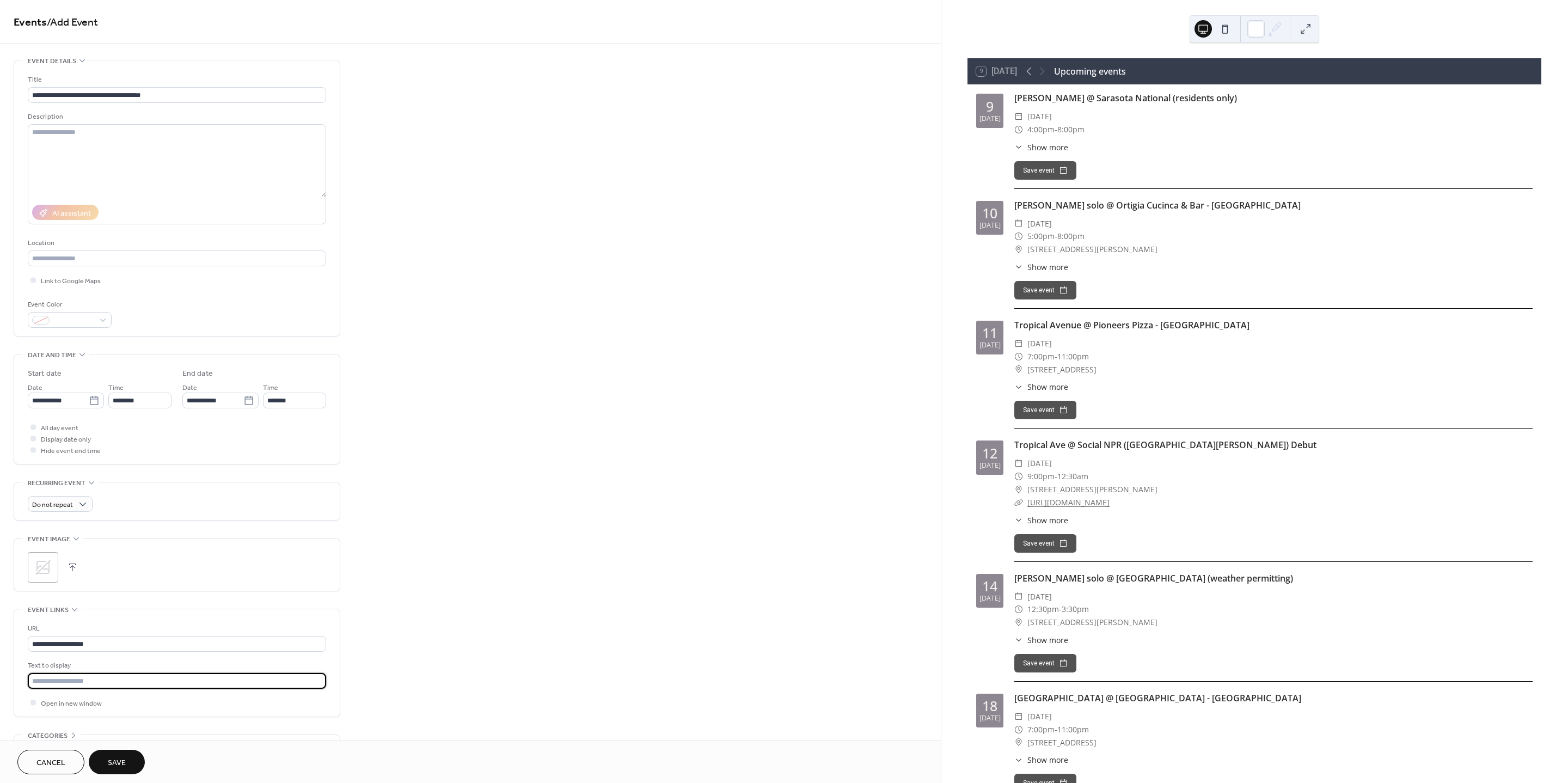 click at bounding box center [177, 681] 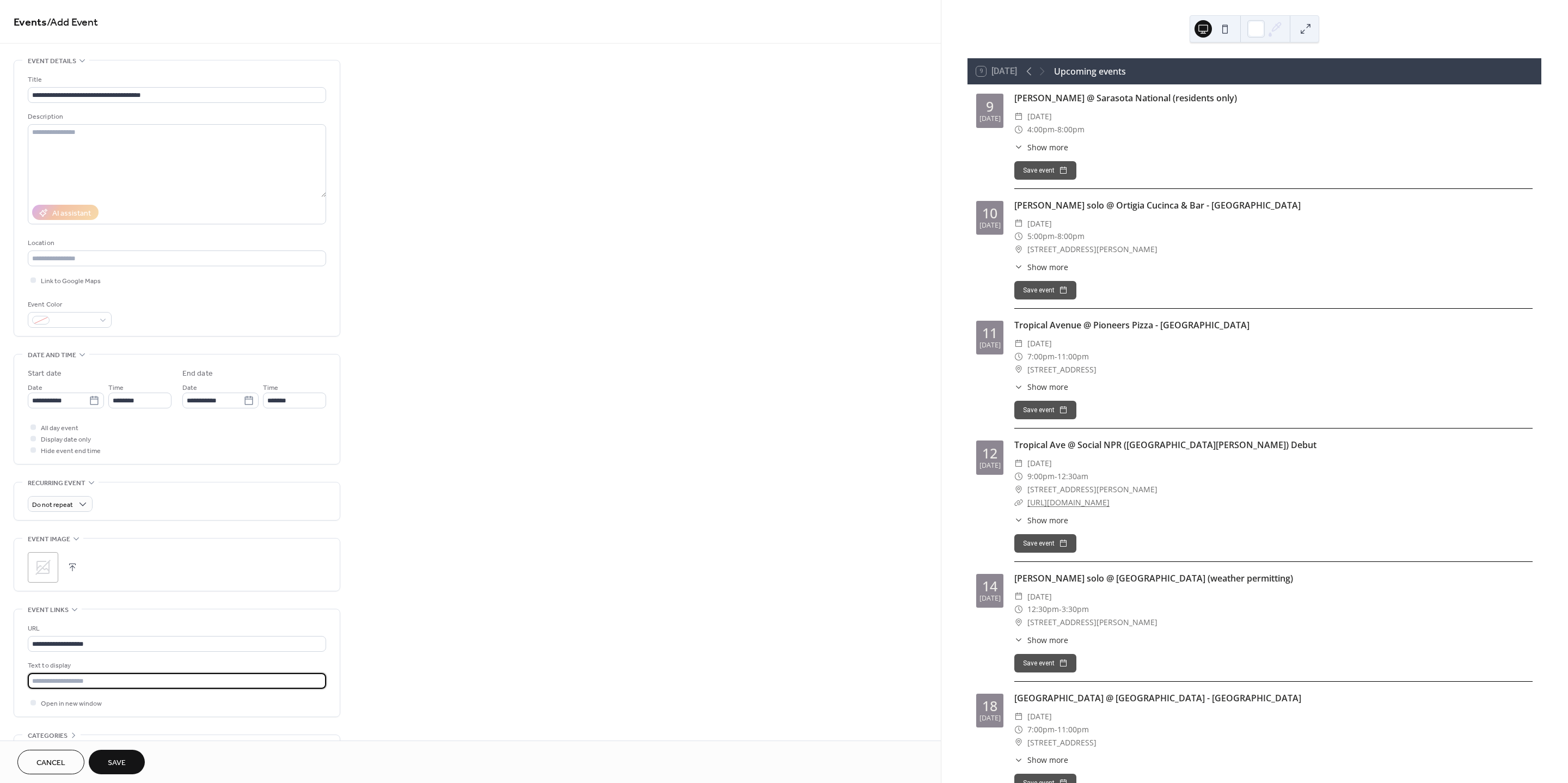 paste on "**********" 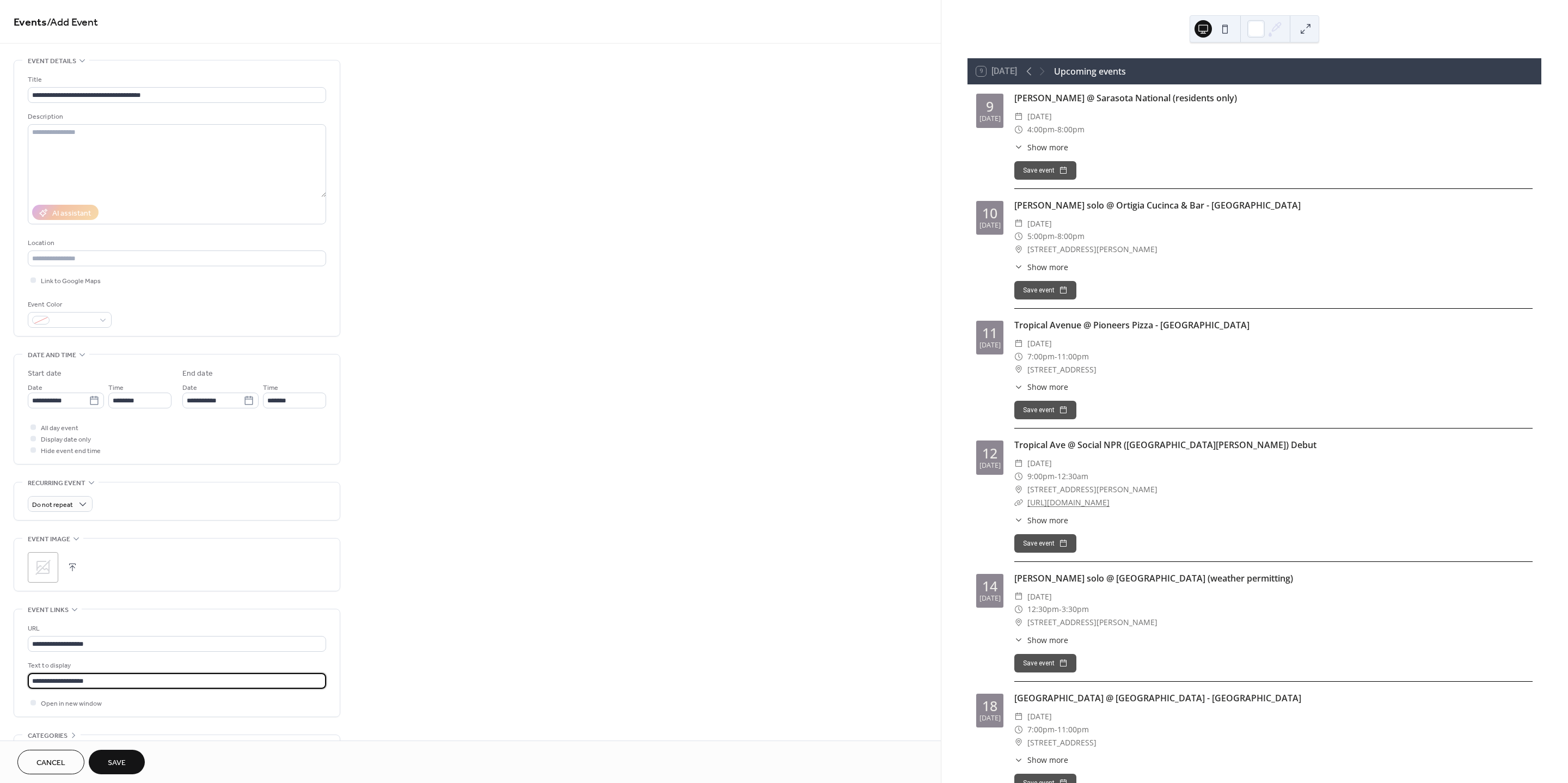 type on "**********" 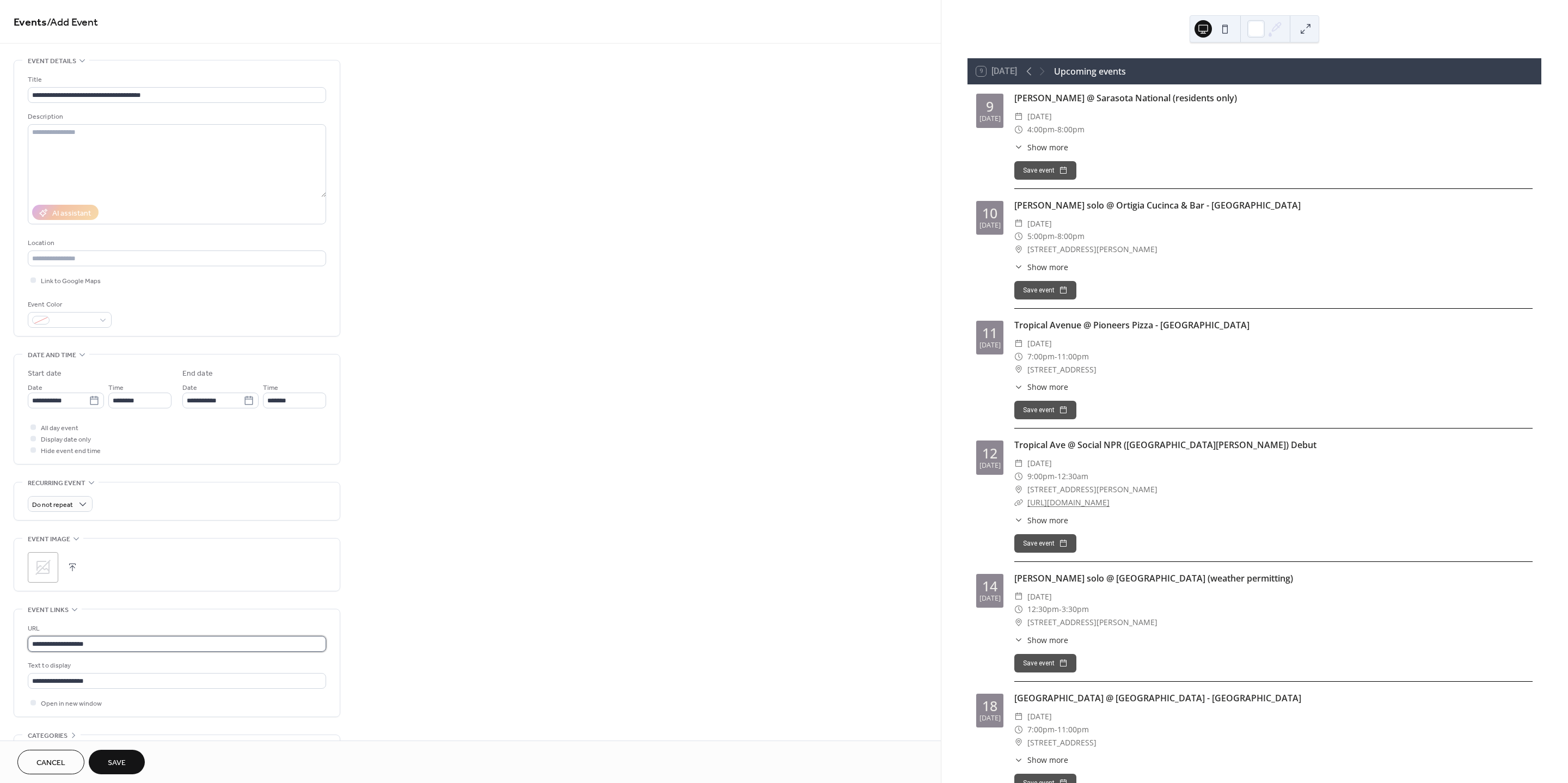 click on "**********" at bounding box center (177, 644) 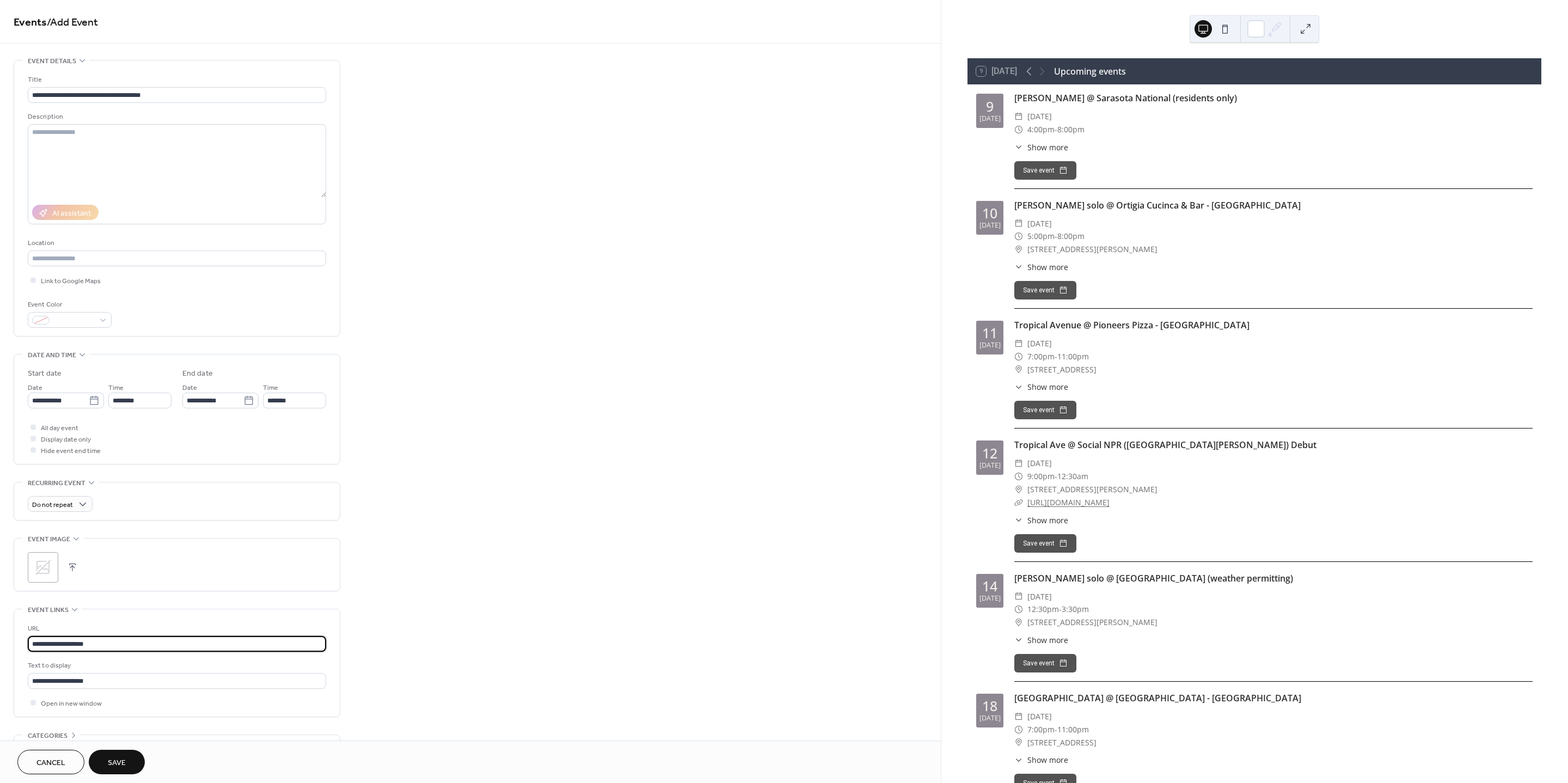 click on "**********" at bounding box center (177, 644) 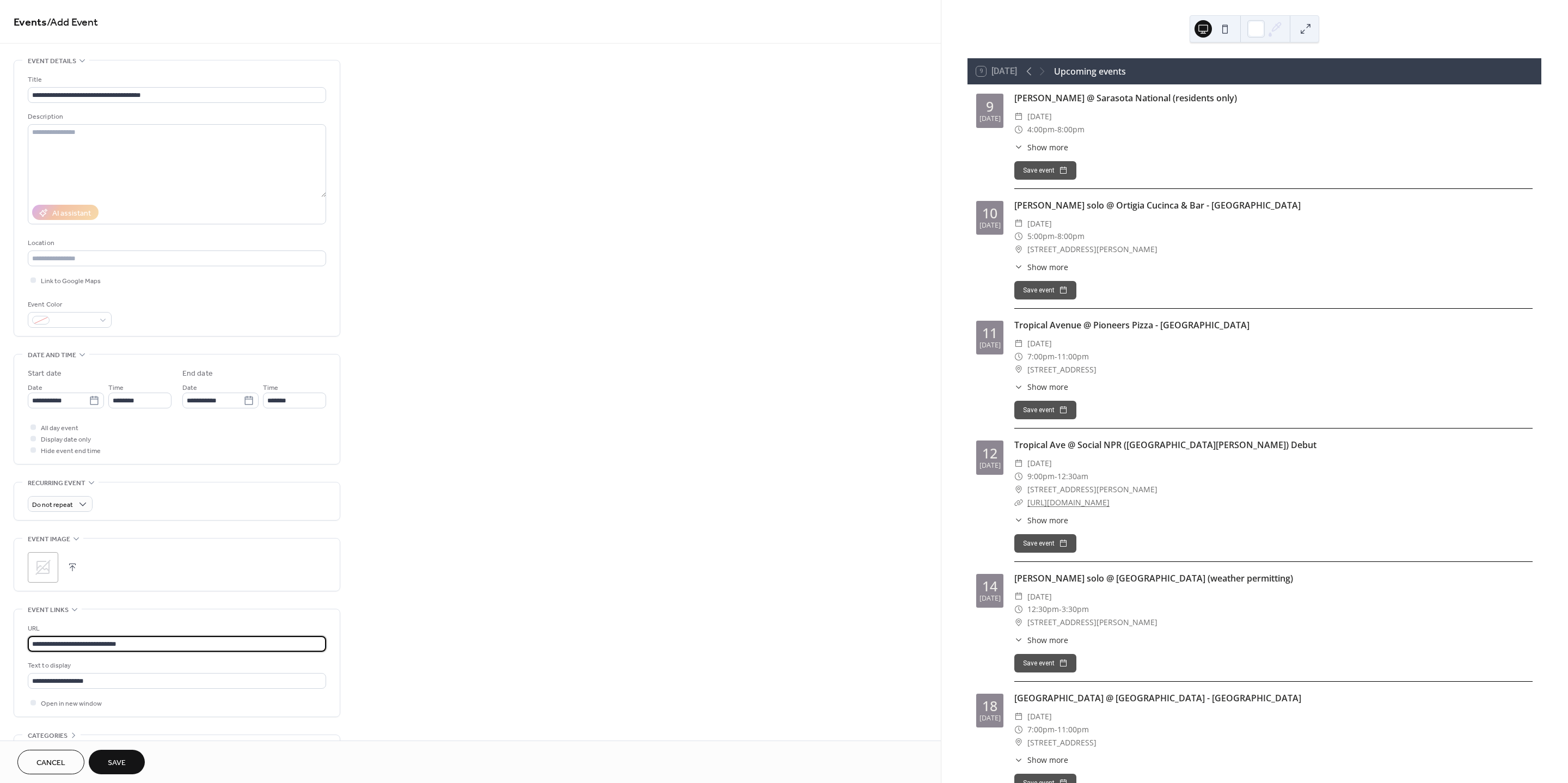 drag, startPoint x: 148, startPoint y: 651, endPoint x: -45, endPoint y: 651, distance: 193 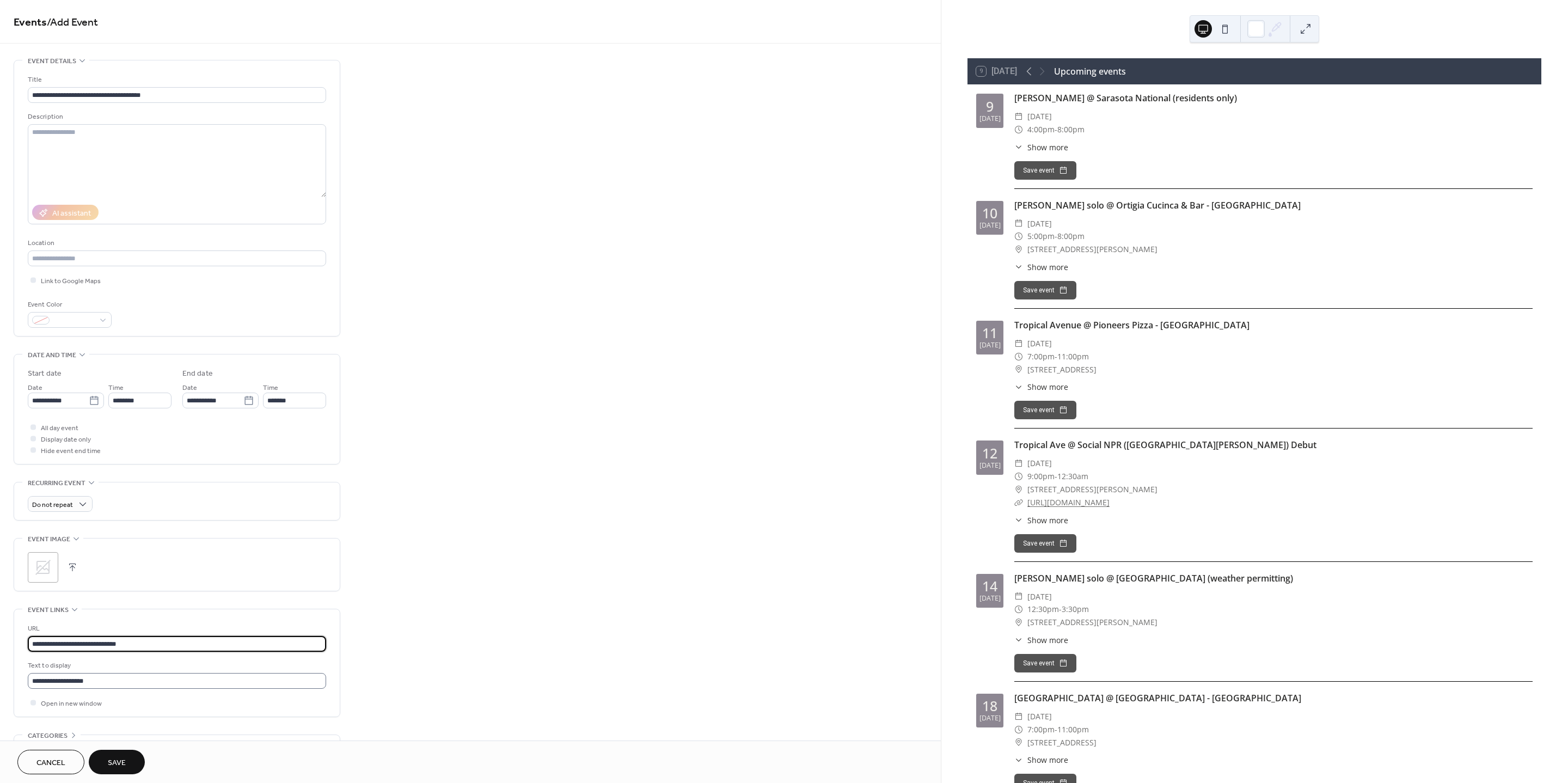 type on "**********" 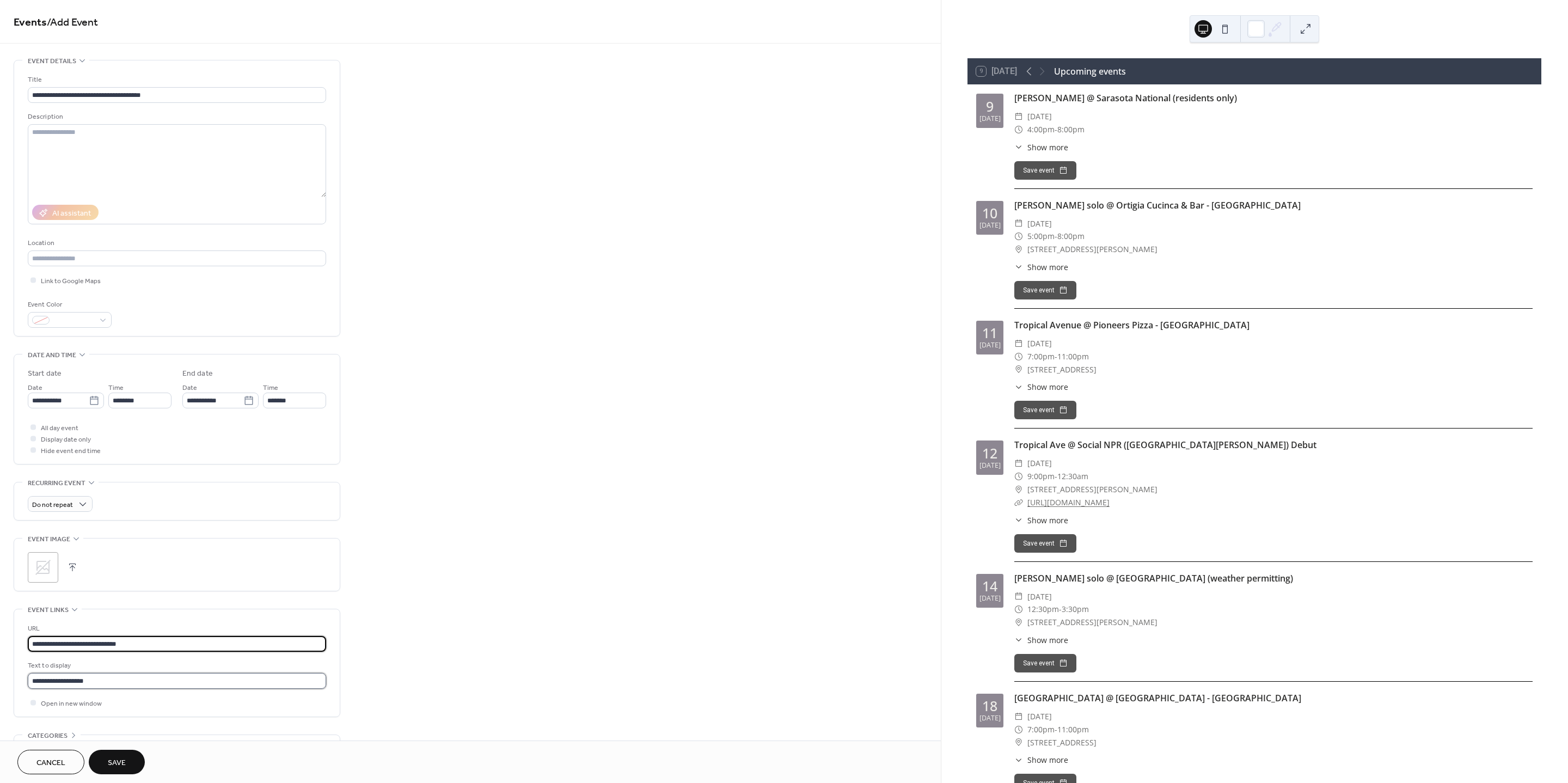 click on "**********" at bounding box center (177, 681) 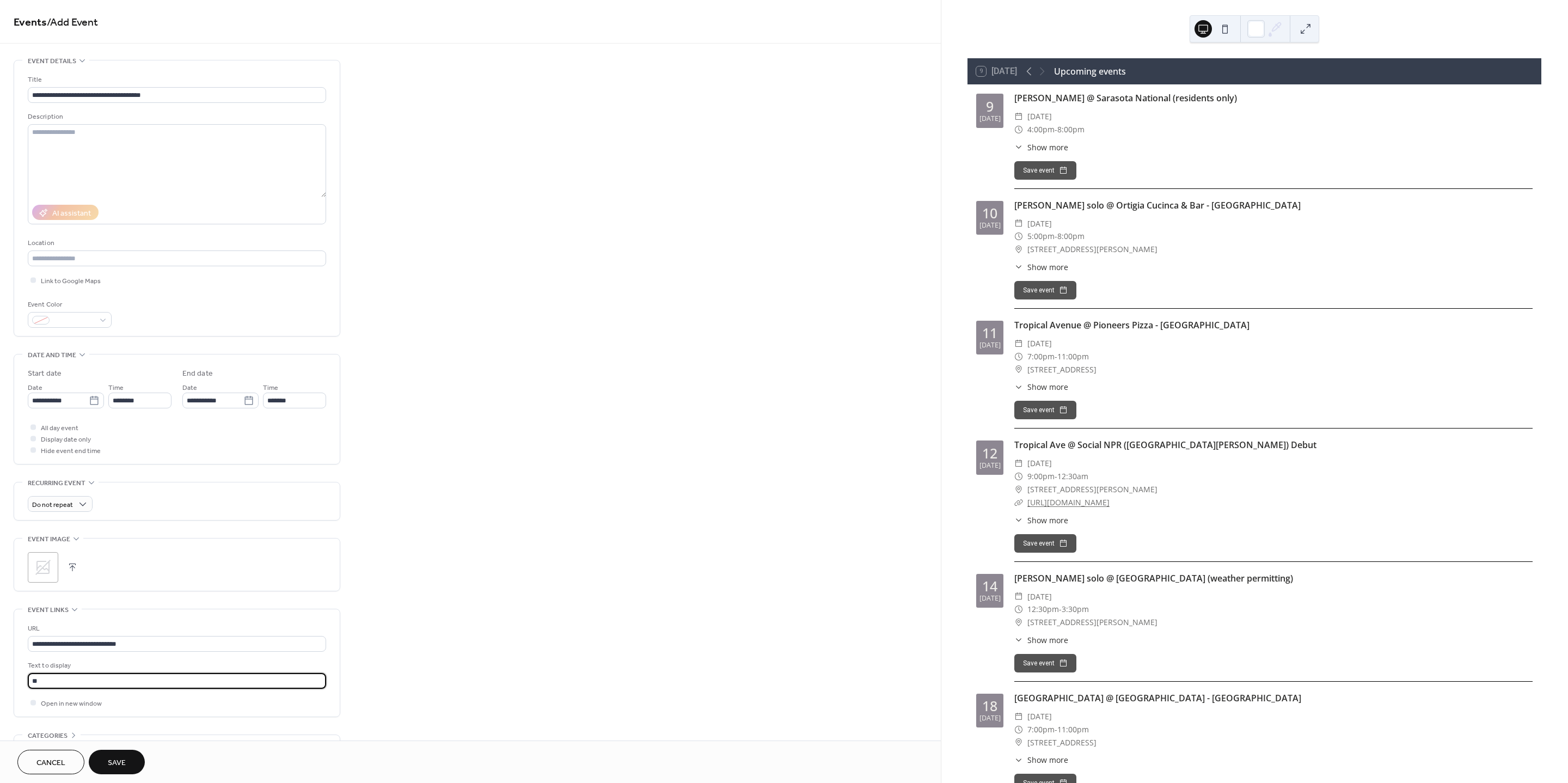 type on "*" 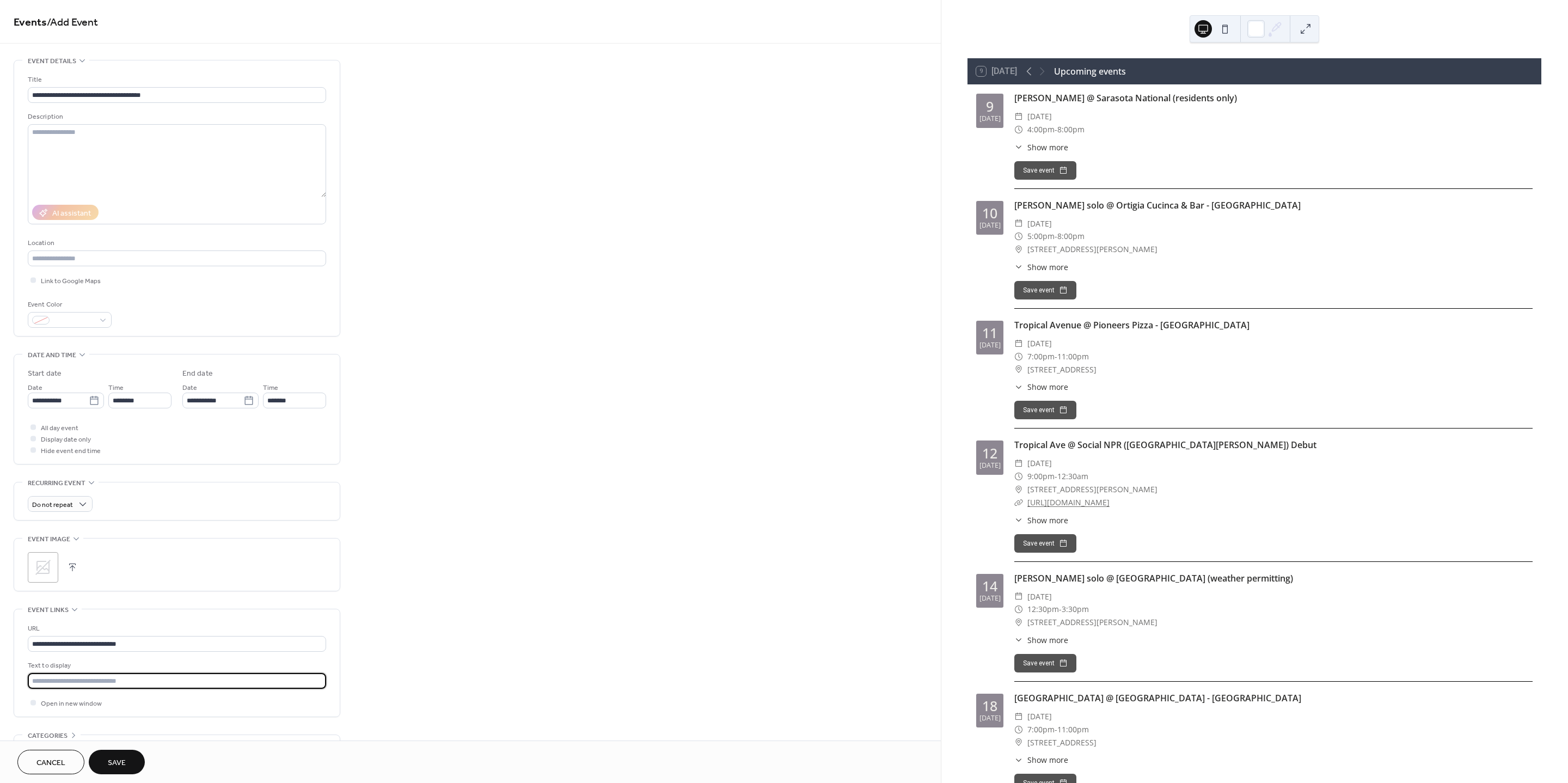 paste on "**********" 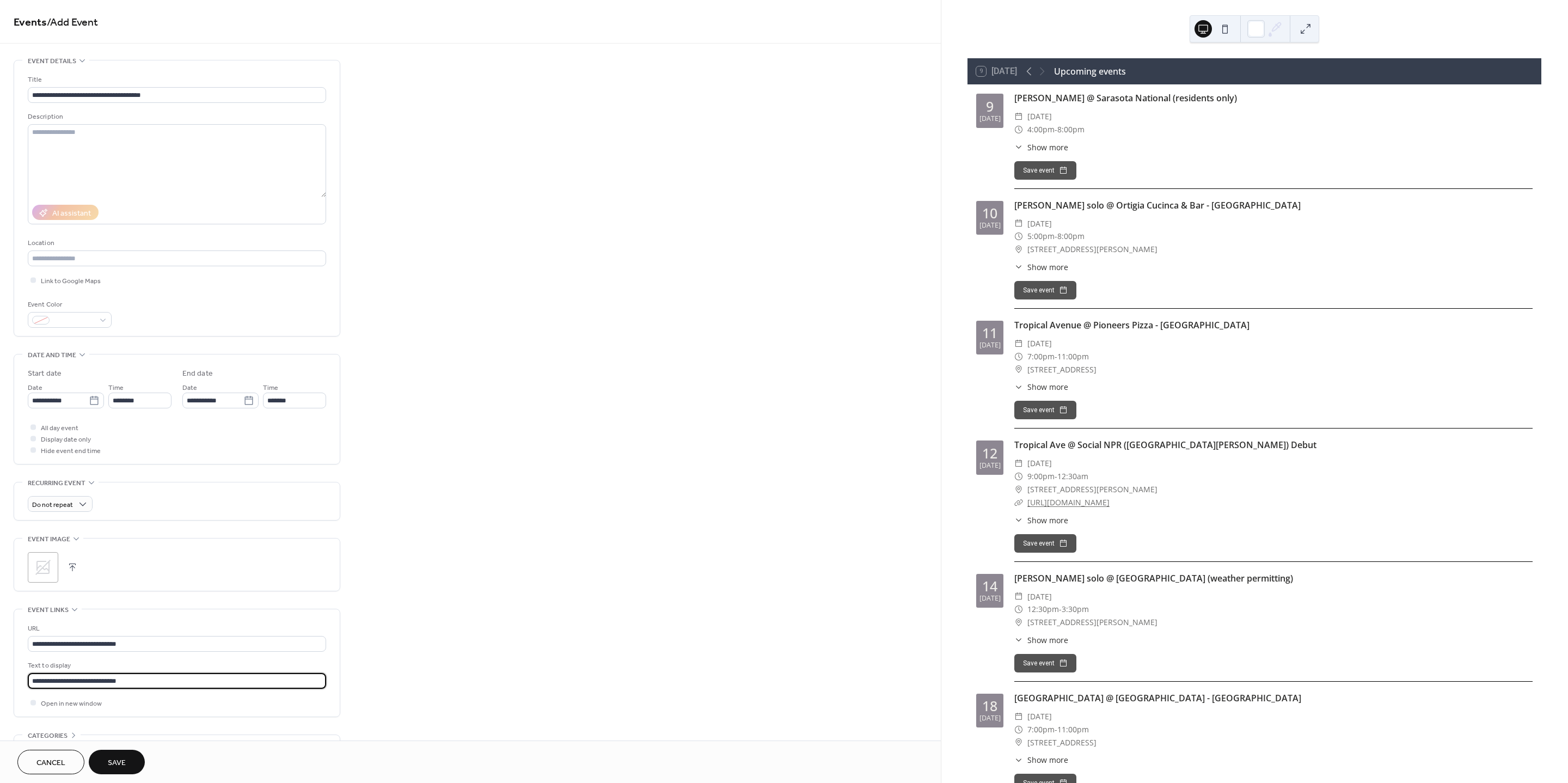 type on "**********" 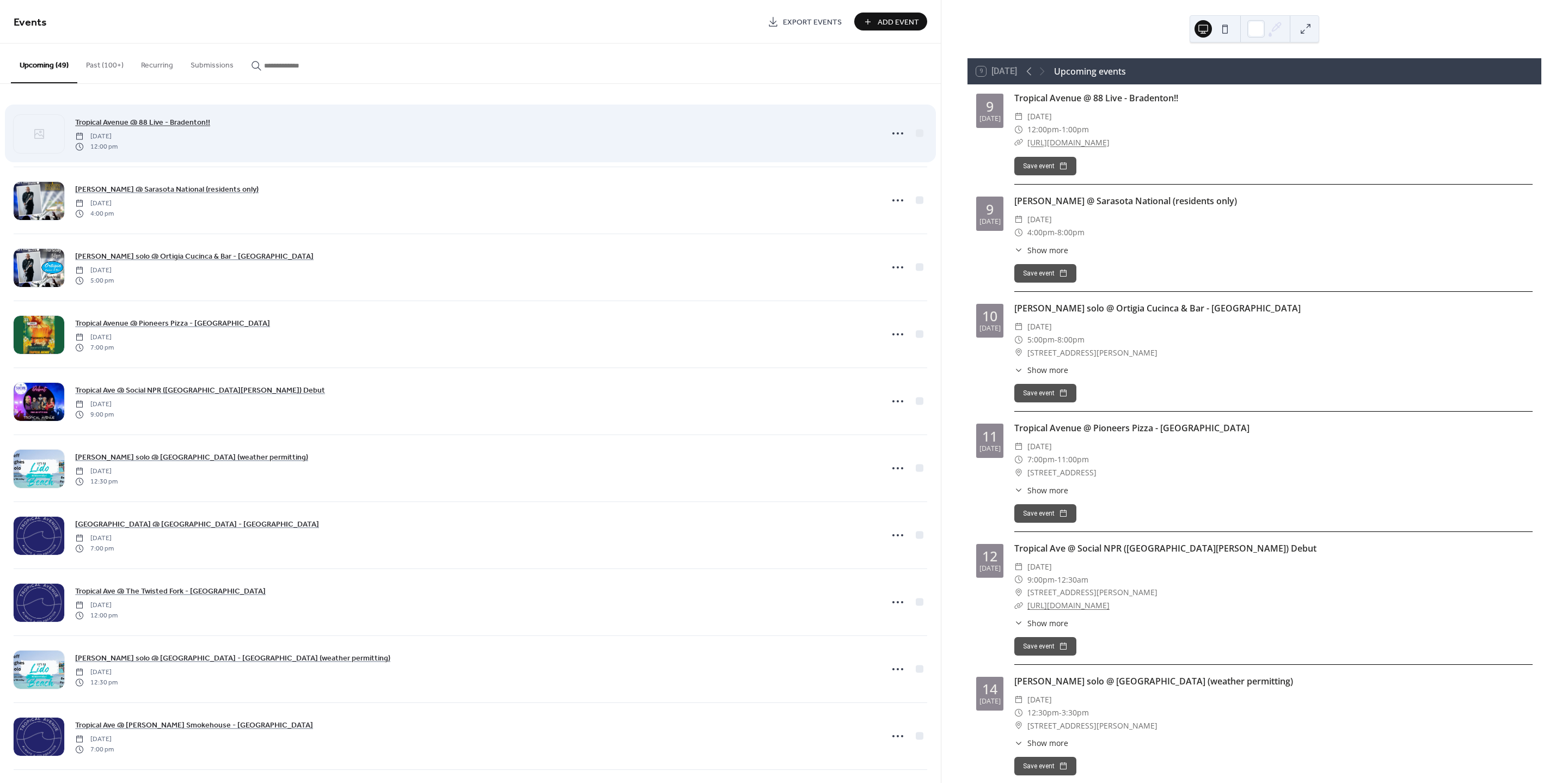 click on "Tropical Avenue @ 88 Live - Bradenton!!" at bounding box center [143, 123] 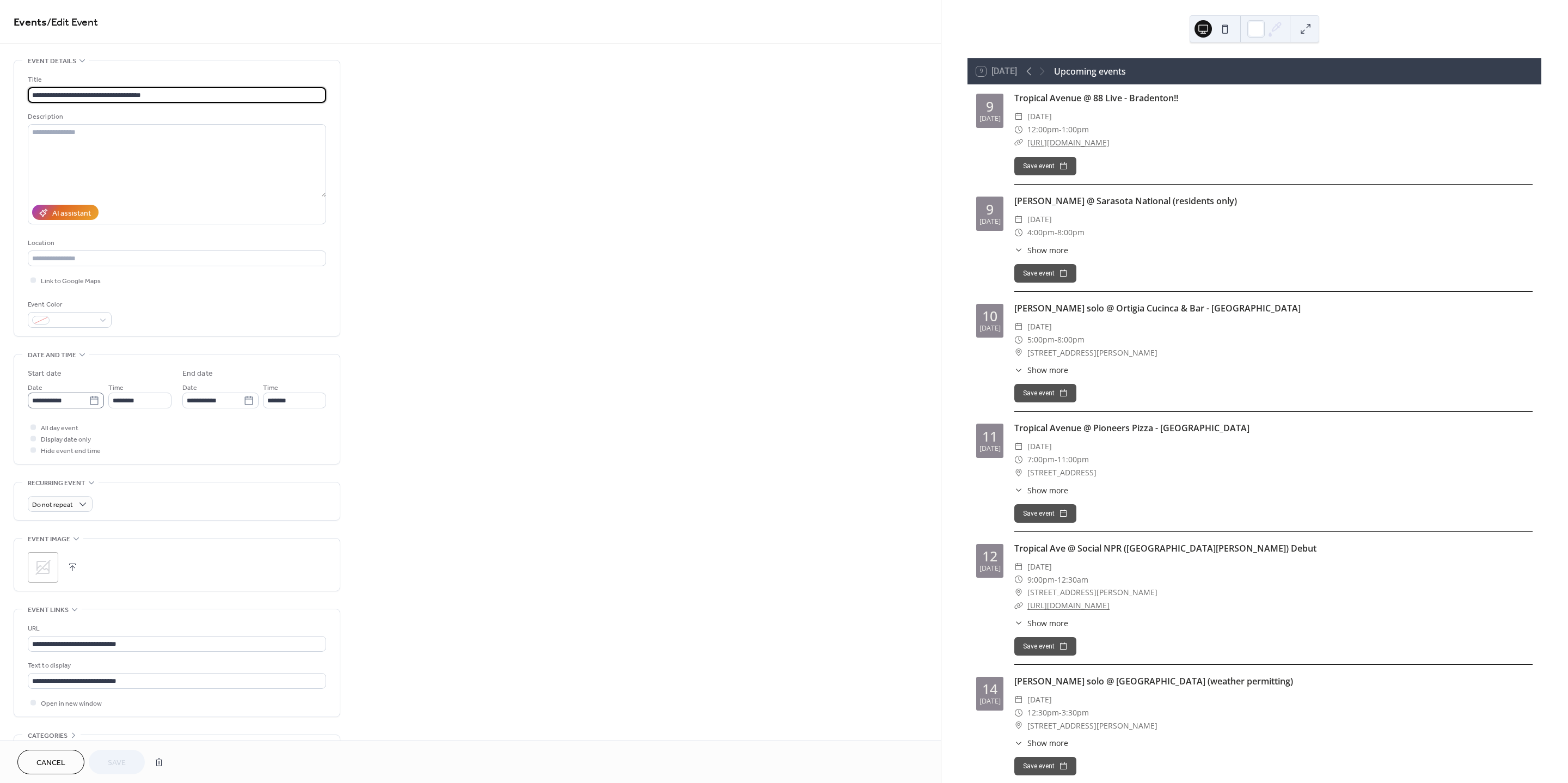 click 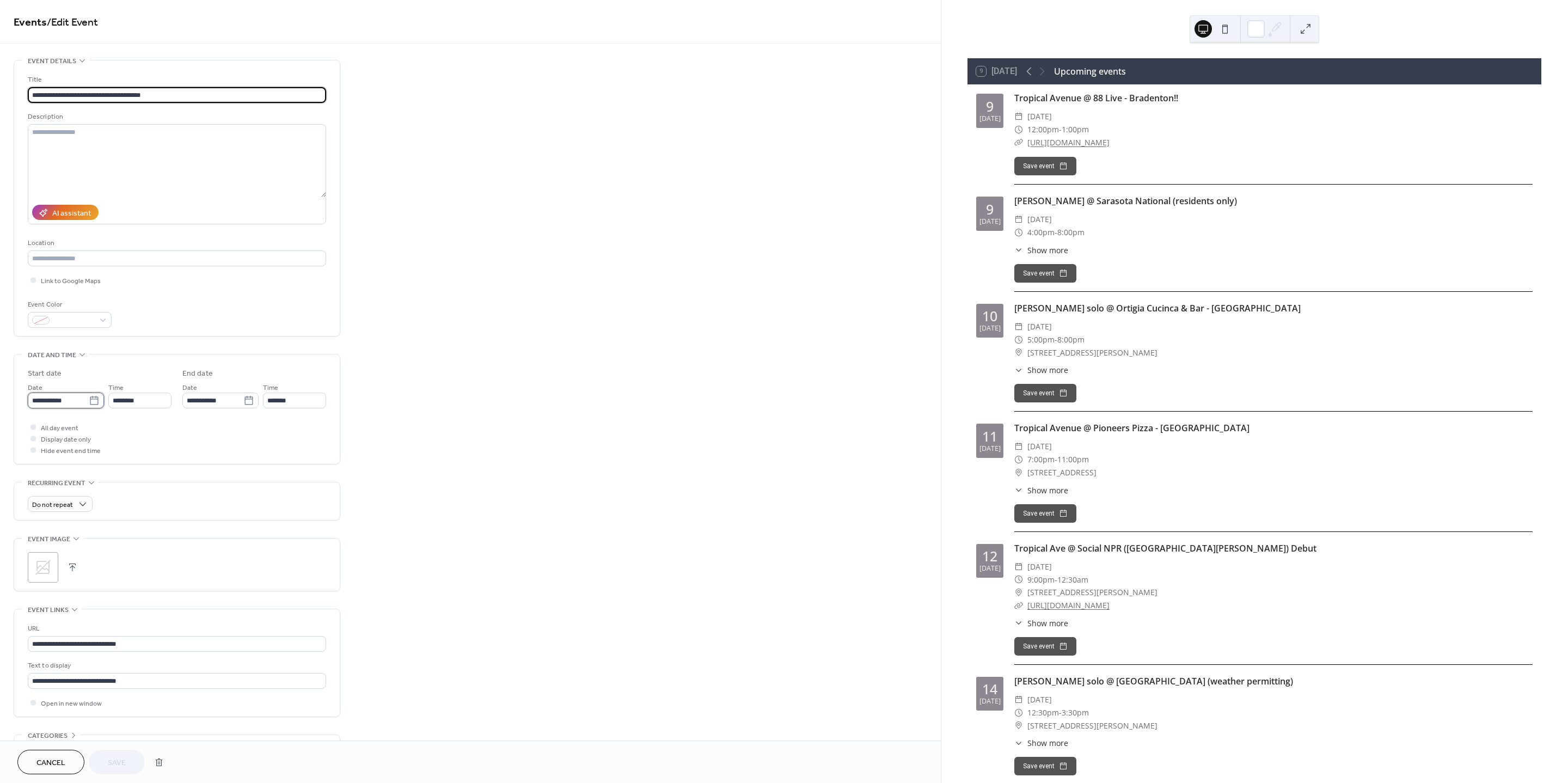 click on "**********" at bounding box center [58, 400] 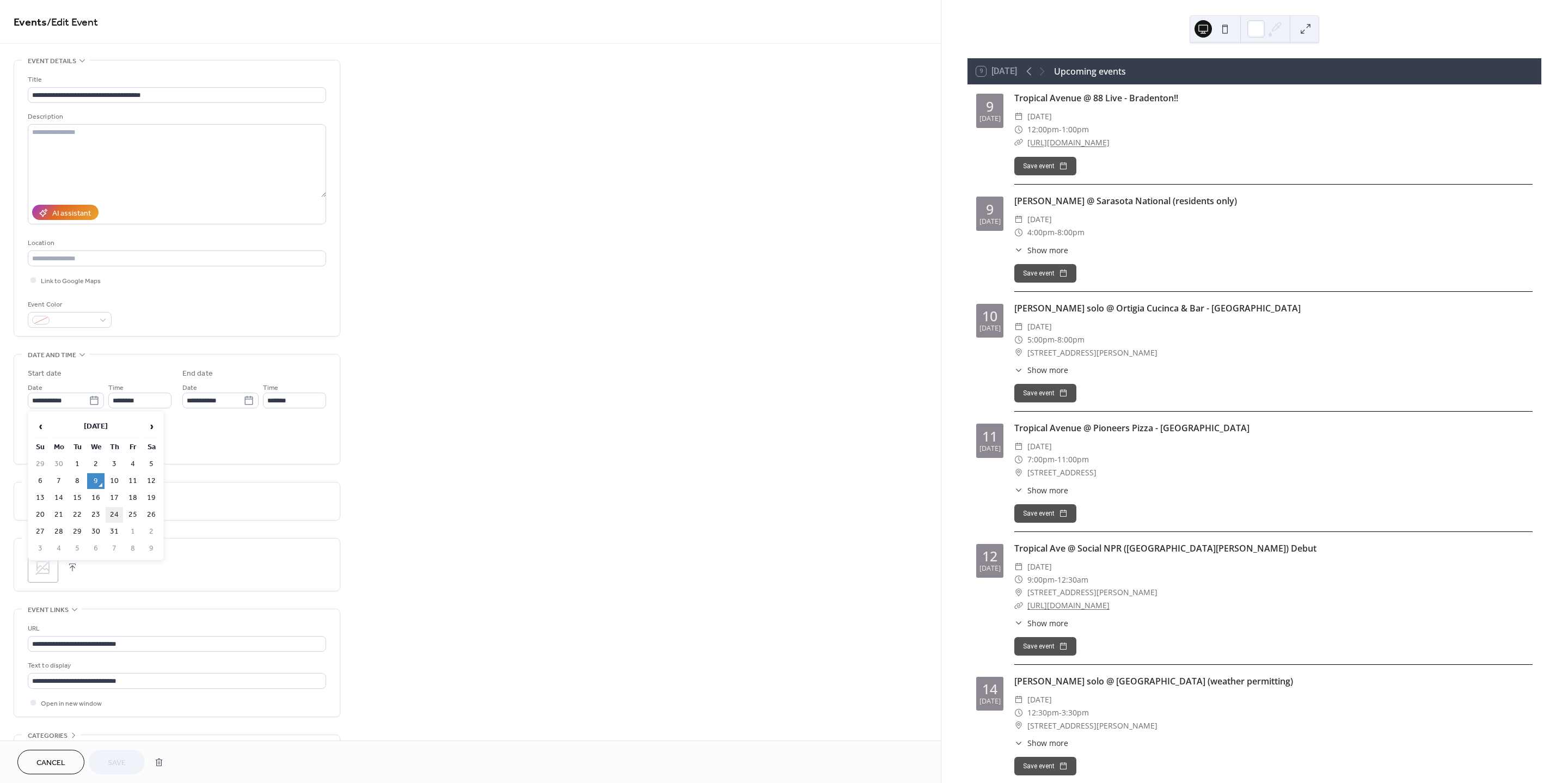 click on "24" at bounding box center (114, 515) 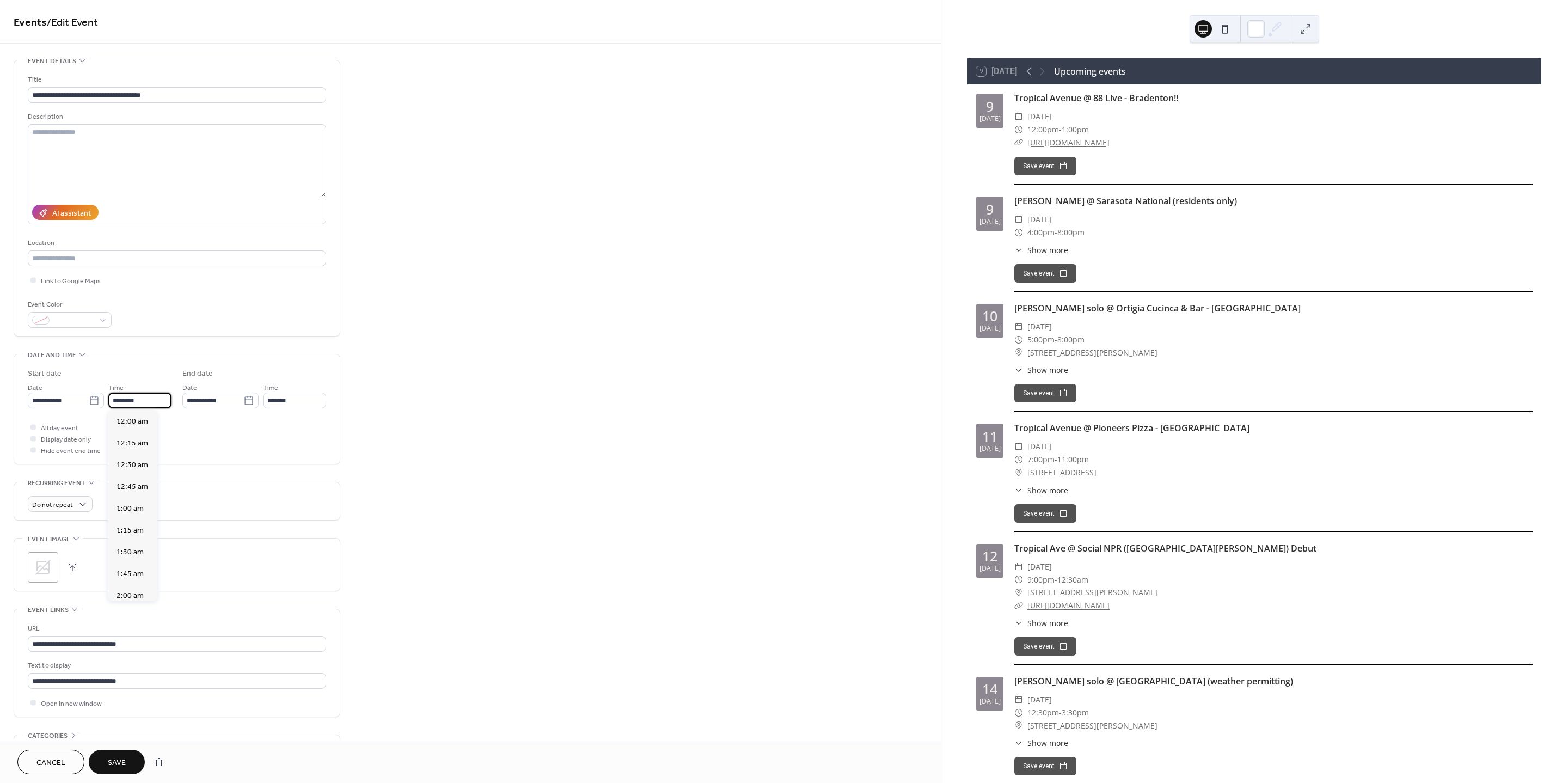 click on "********" at bounding box center (140, 400) 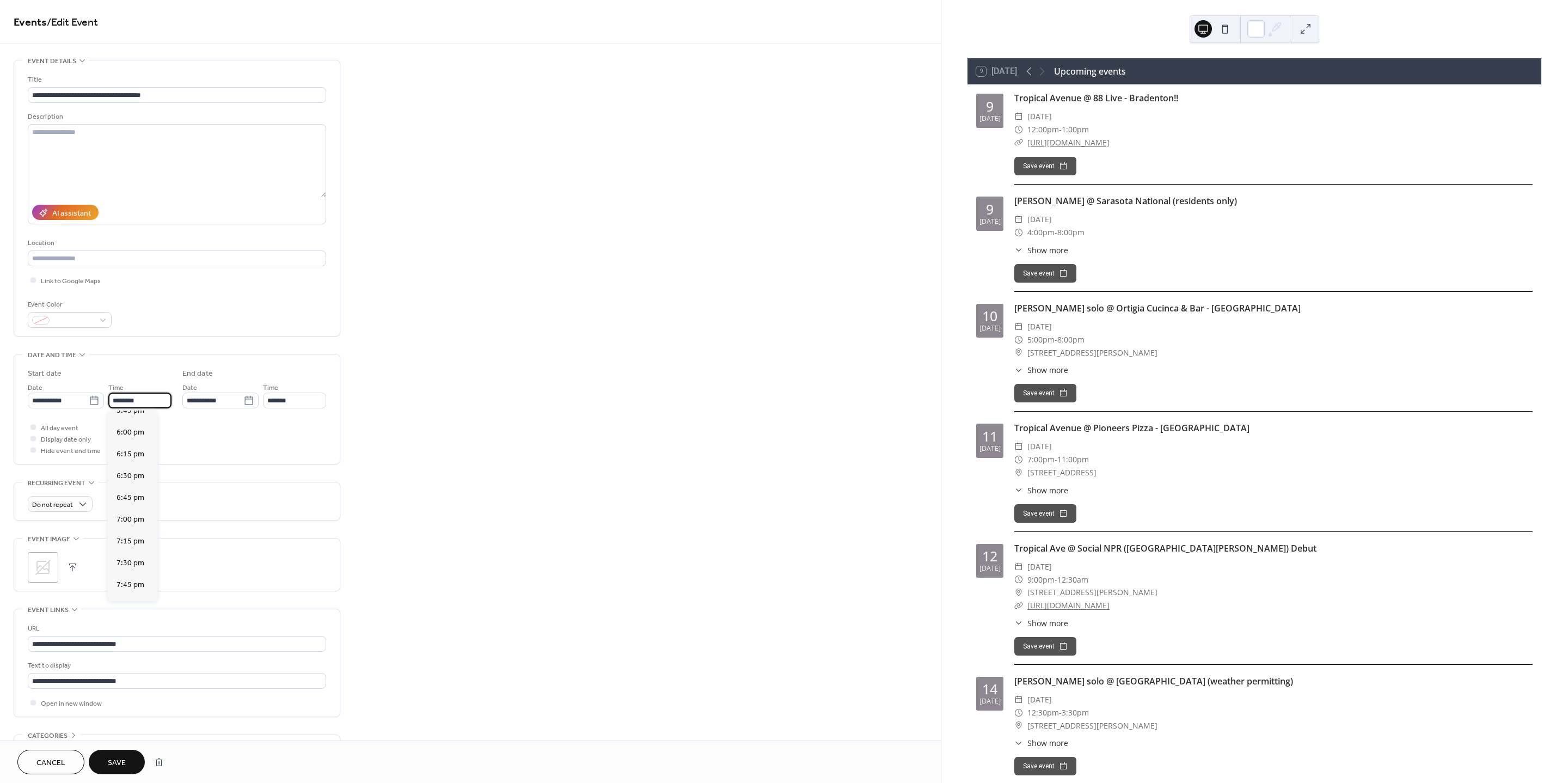 scroll, scrollTop: 1609, scrollLeft: 0, axis: vertical 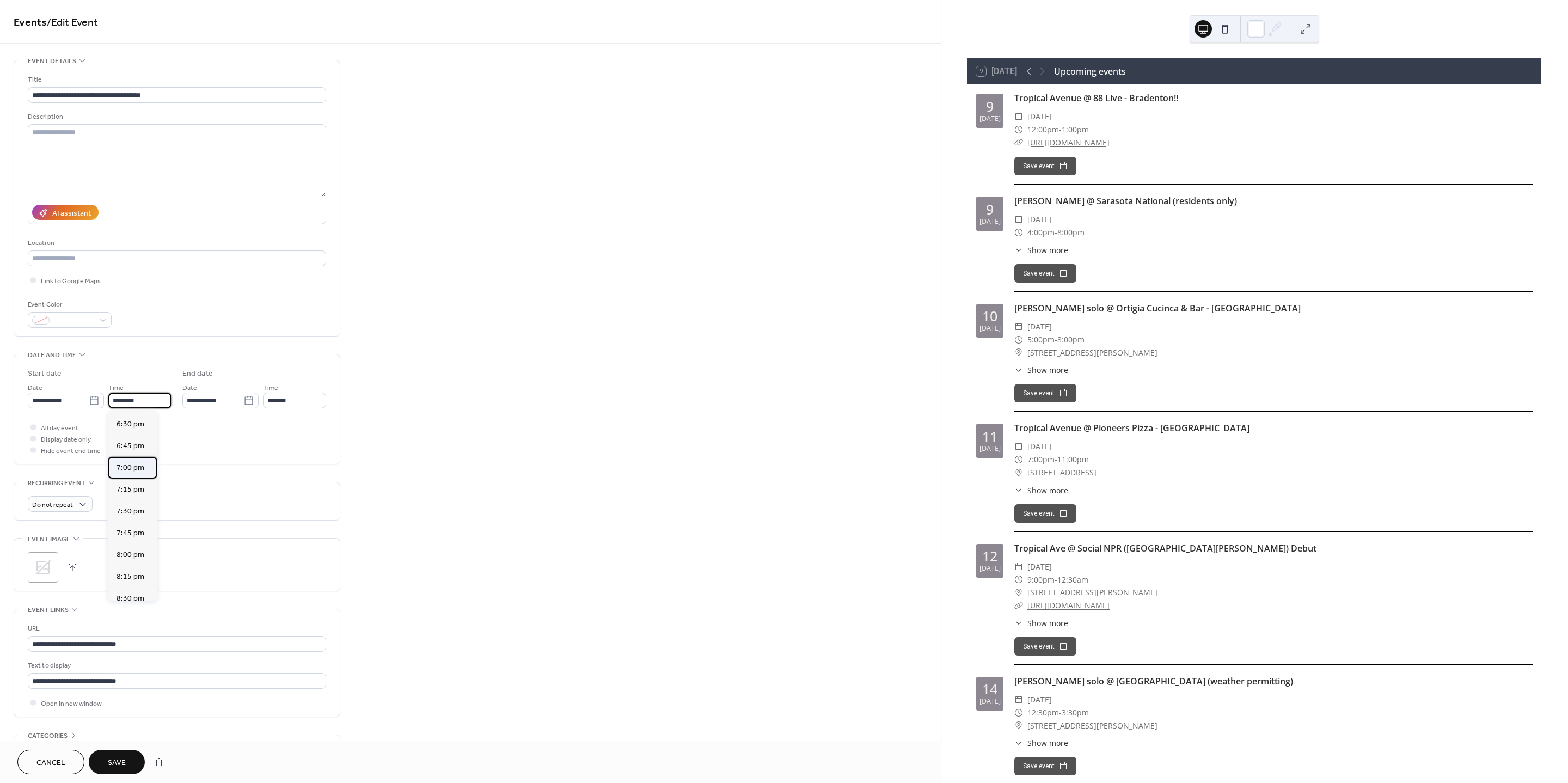 click on "7:00 pm" at bounding box center [130, 468] 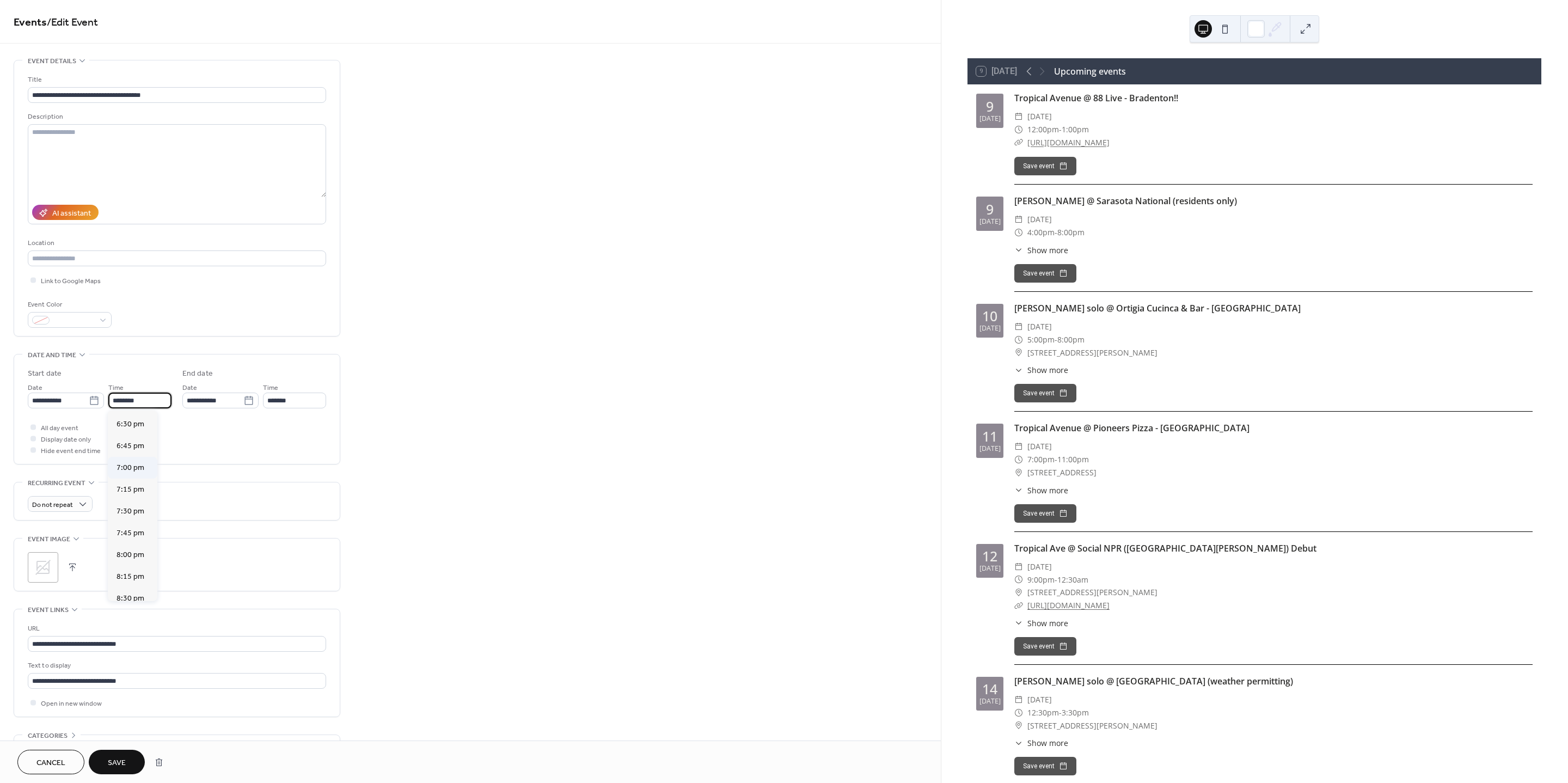 type on "*******" 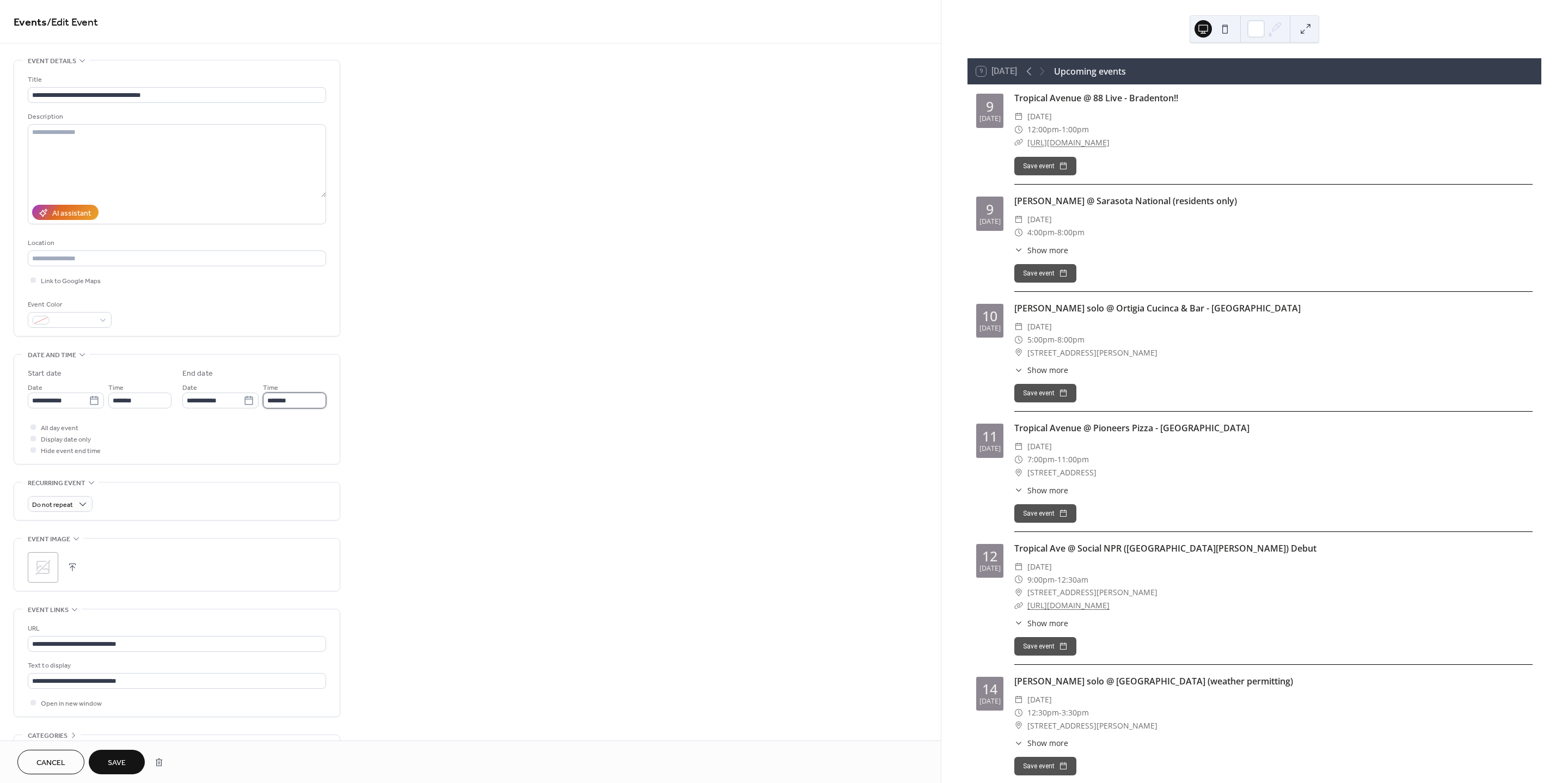click on "*******" at bounding box center (295, 400) 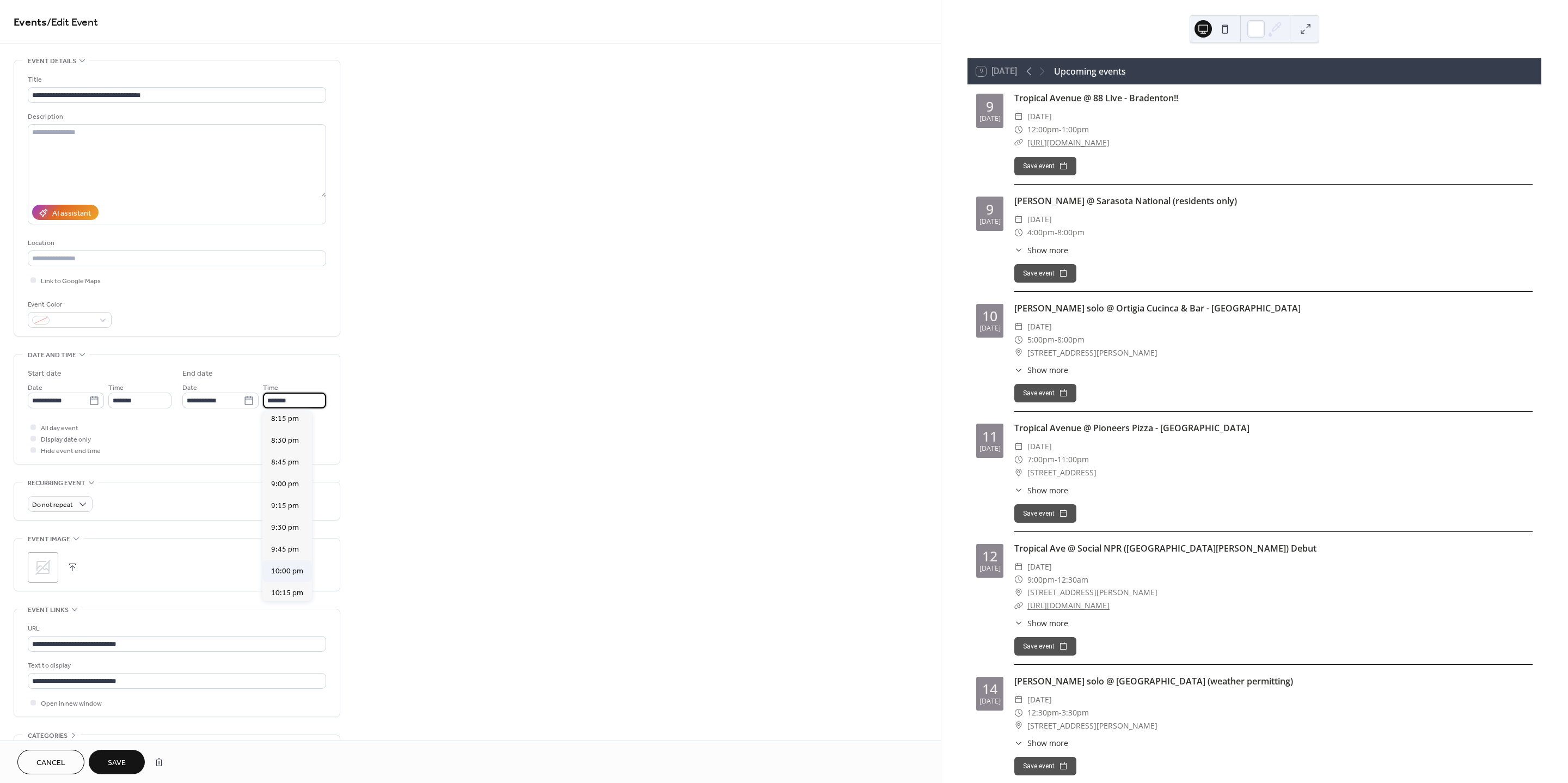 scroll, scrollTop: 204, scrollLeft: 0, axis: vertical 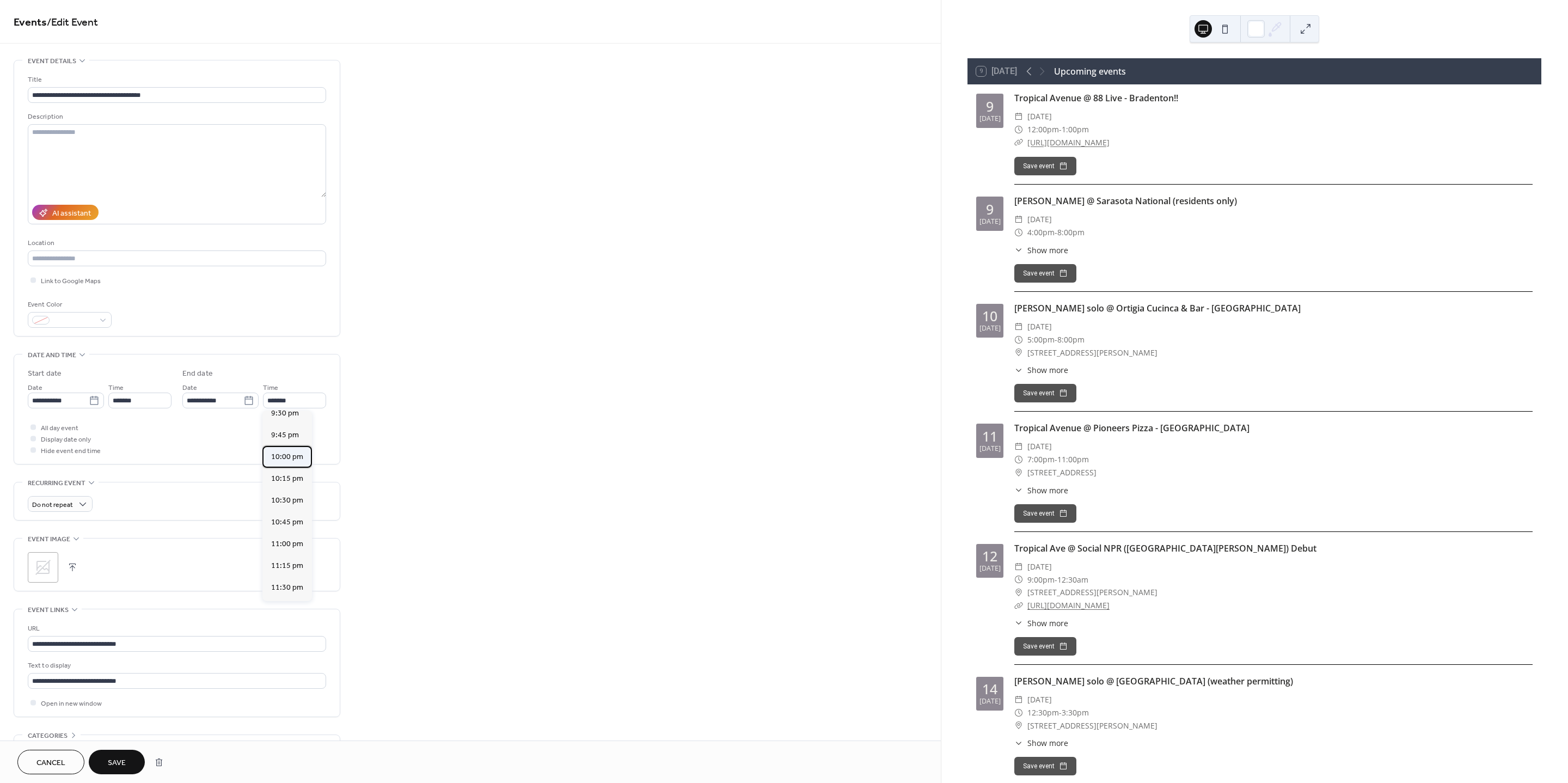 click on "10:00 pm" at bounding box center (287, 457) 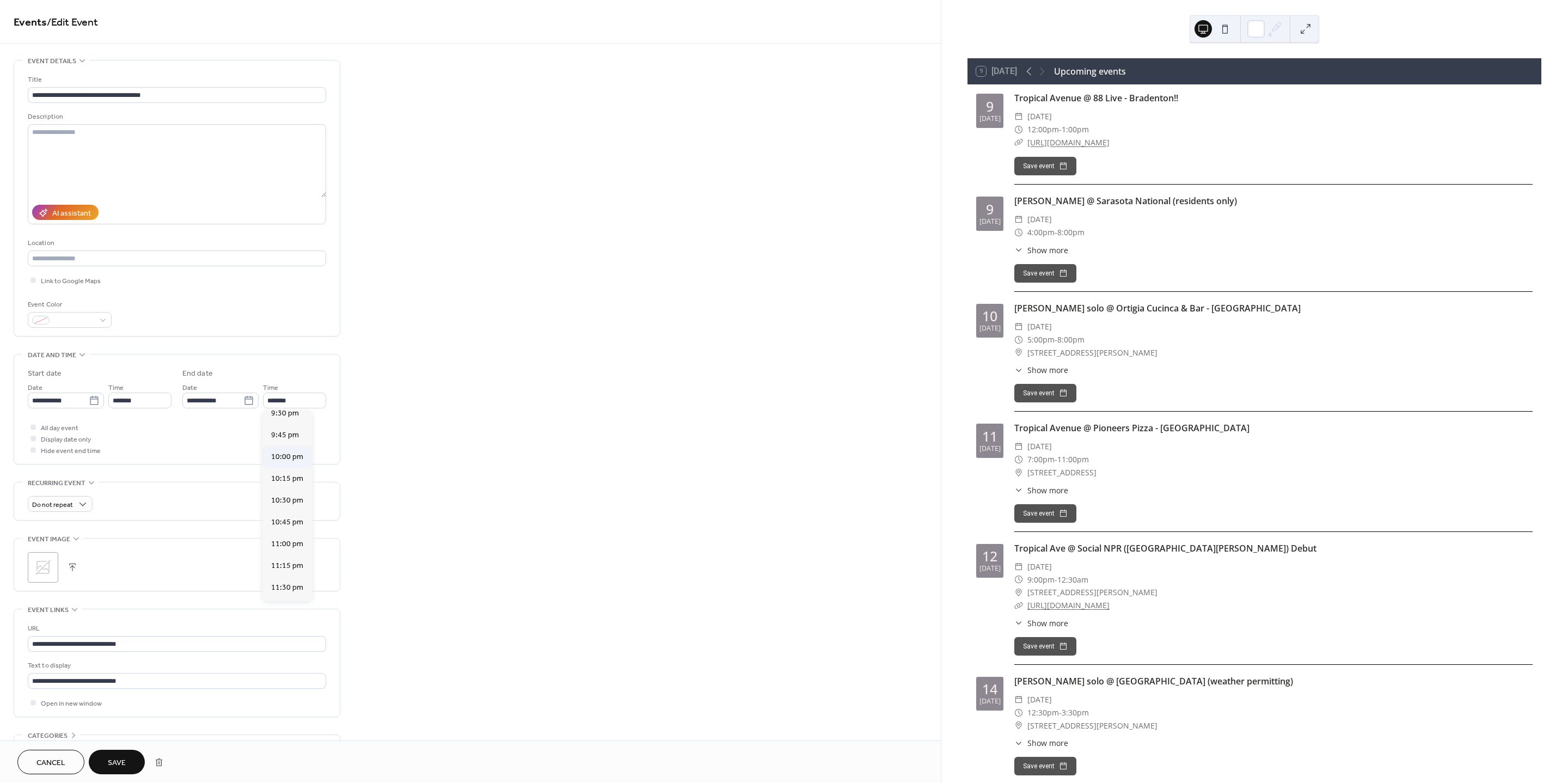 type on "********" 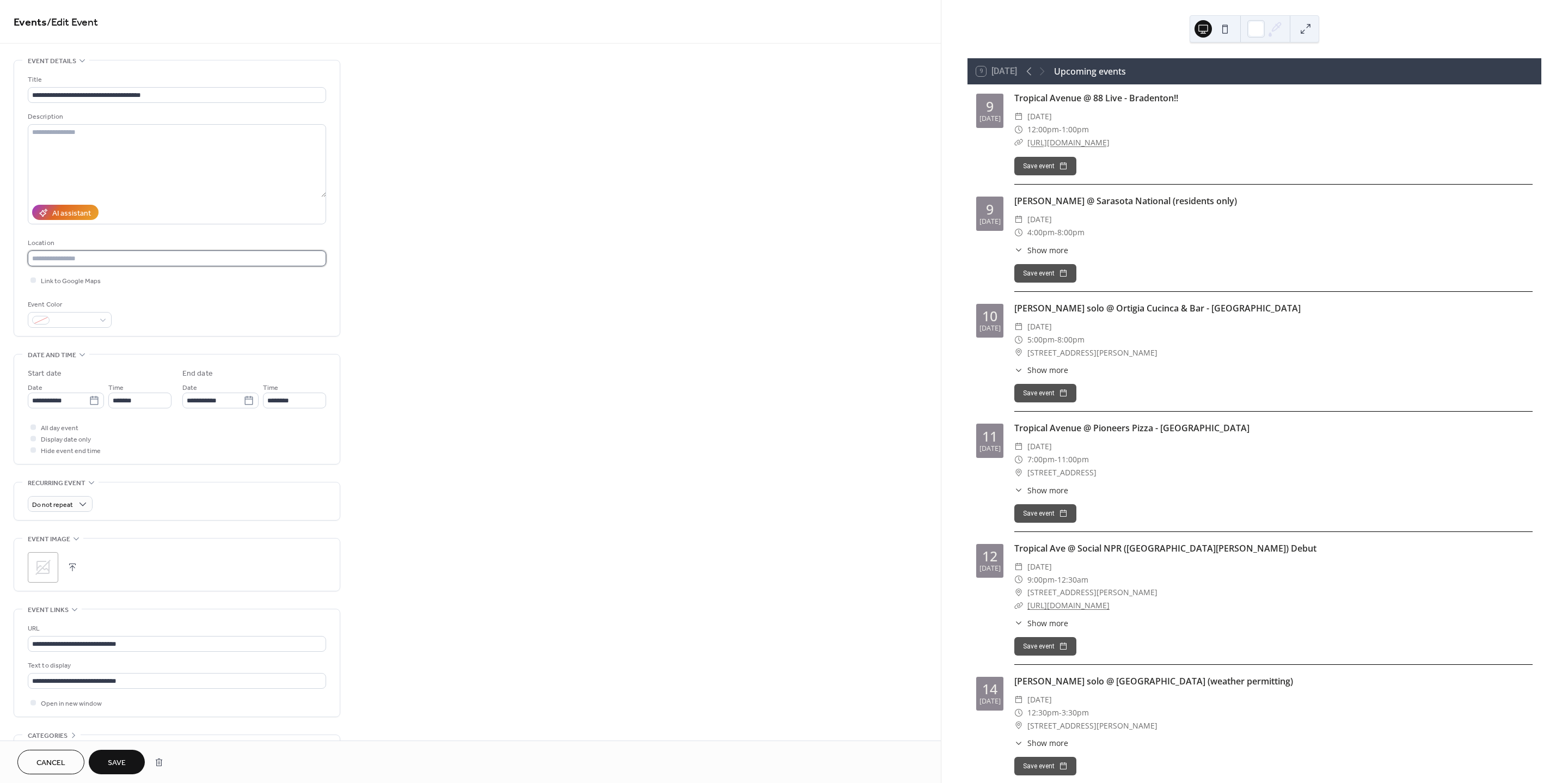 click at bounding box center (177, 258) 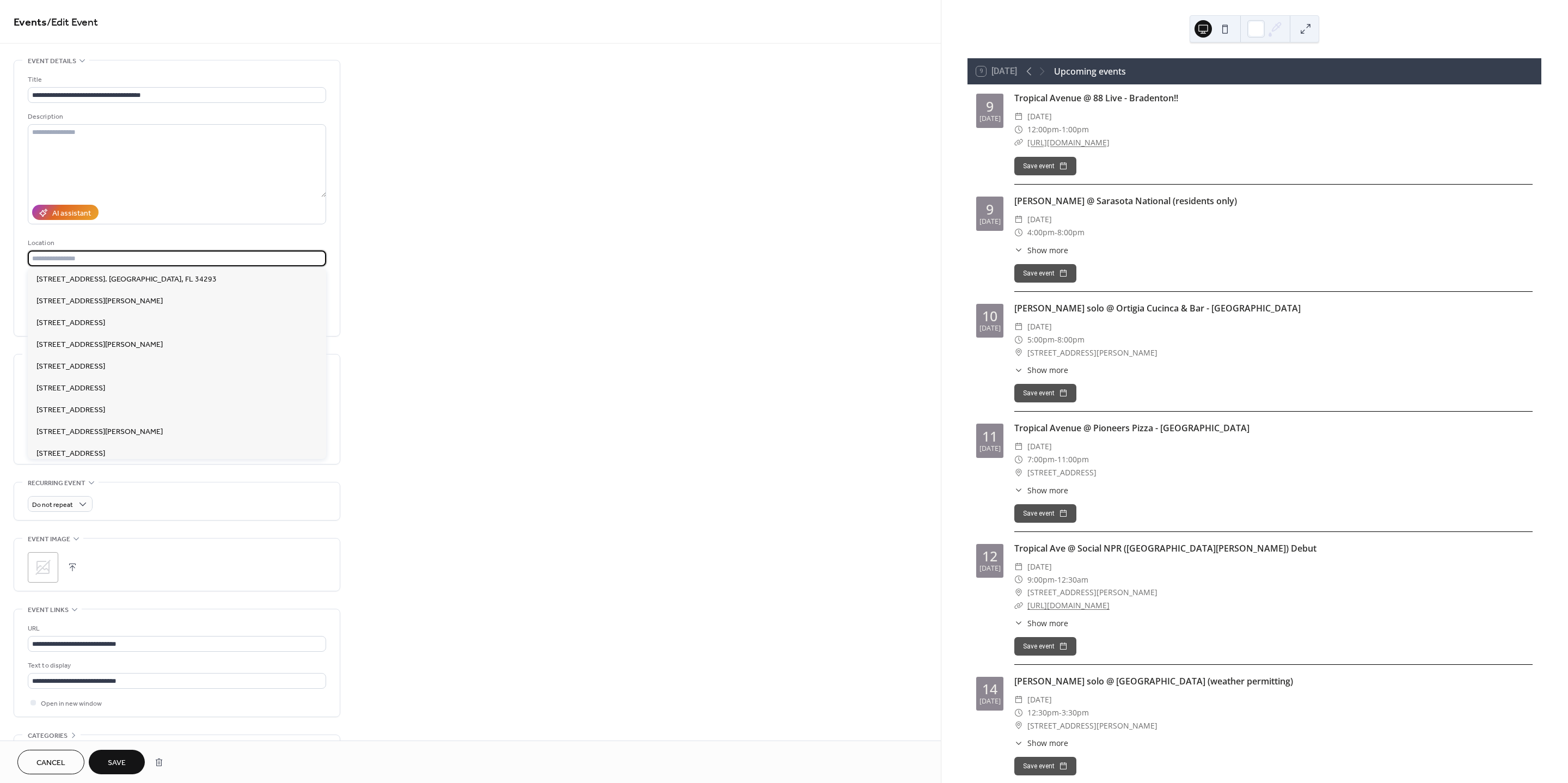 paste on "**********" 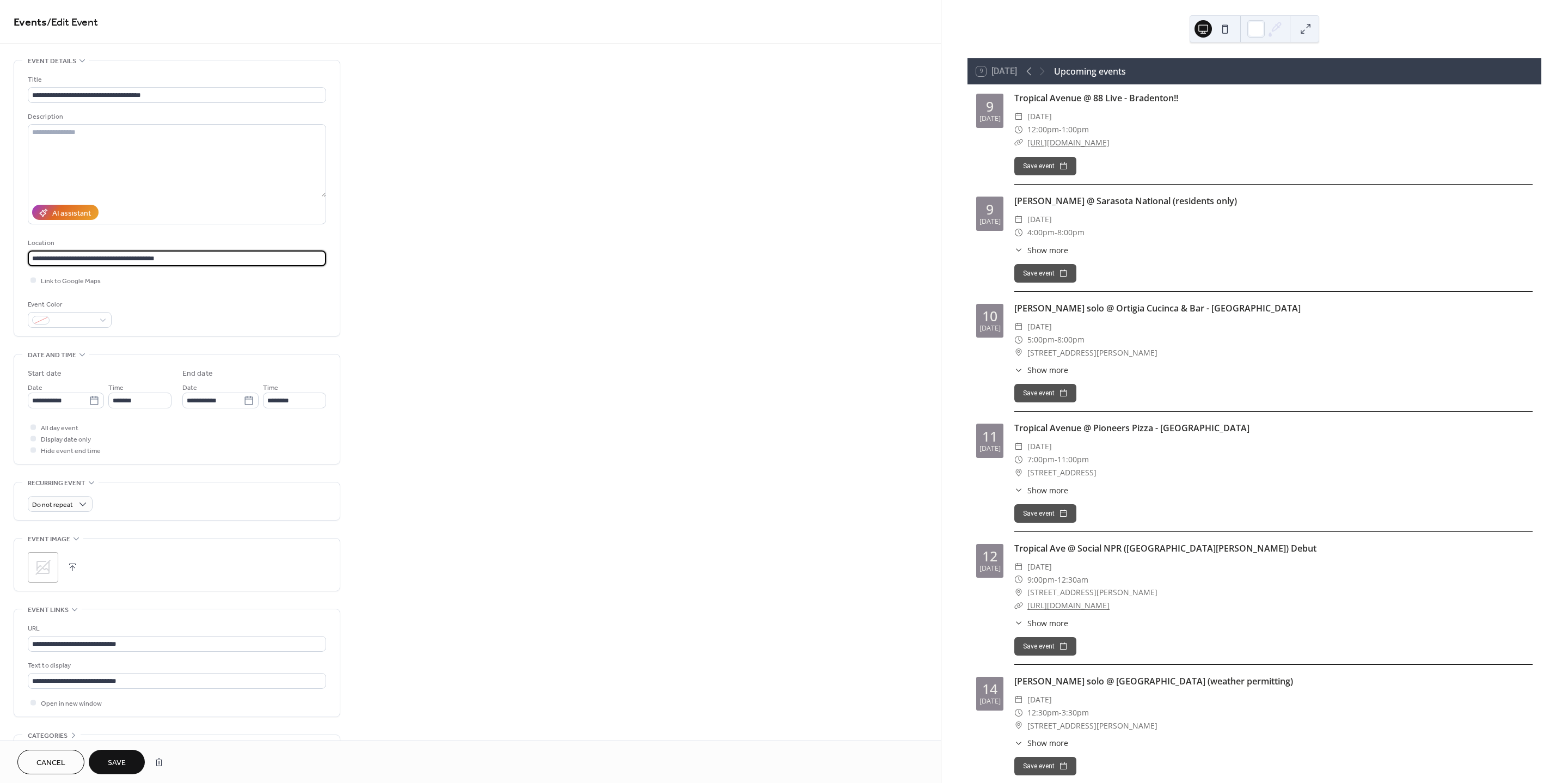 type on "**********" 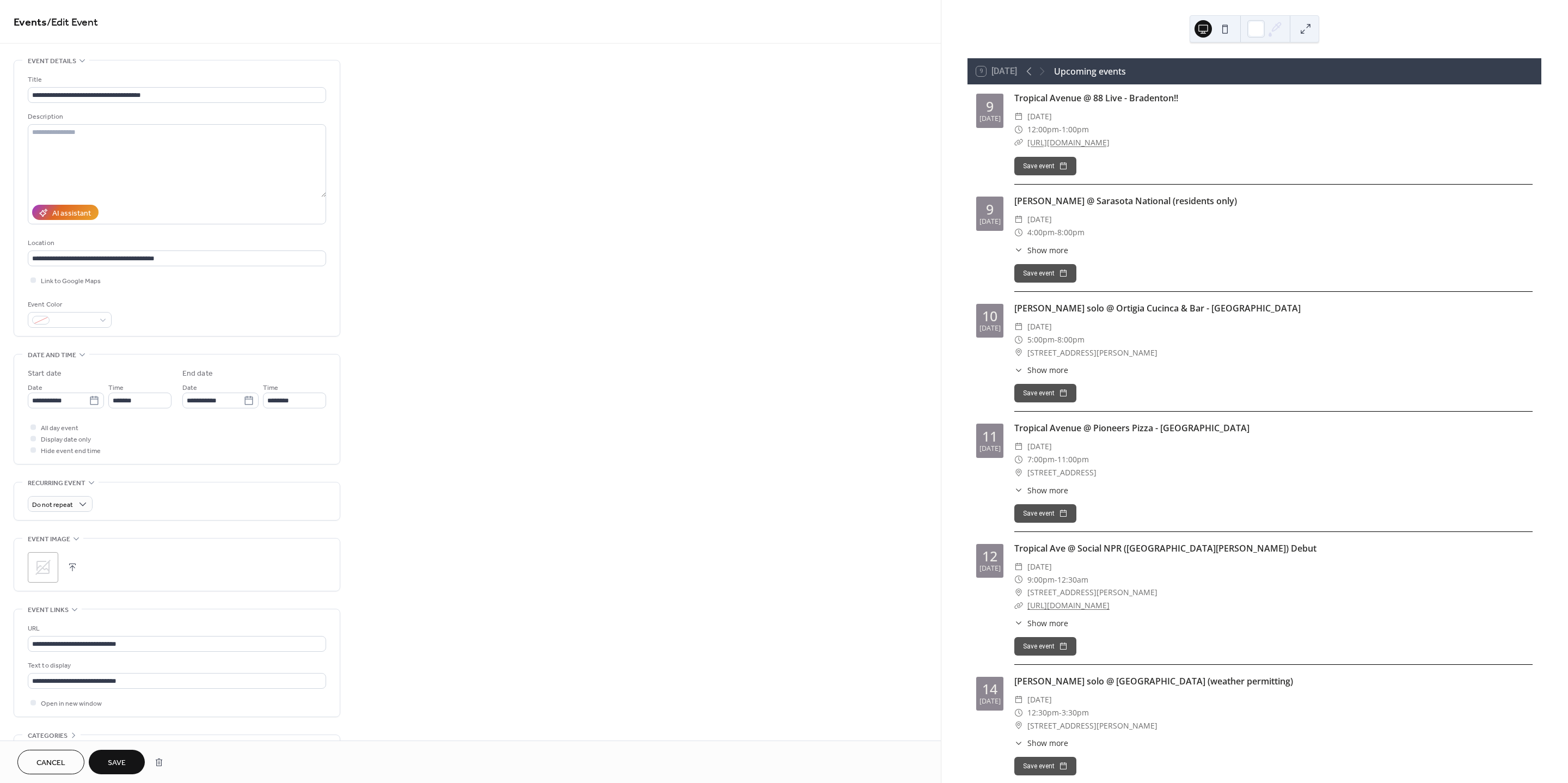 click 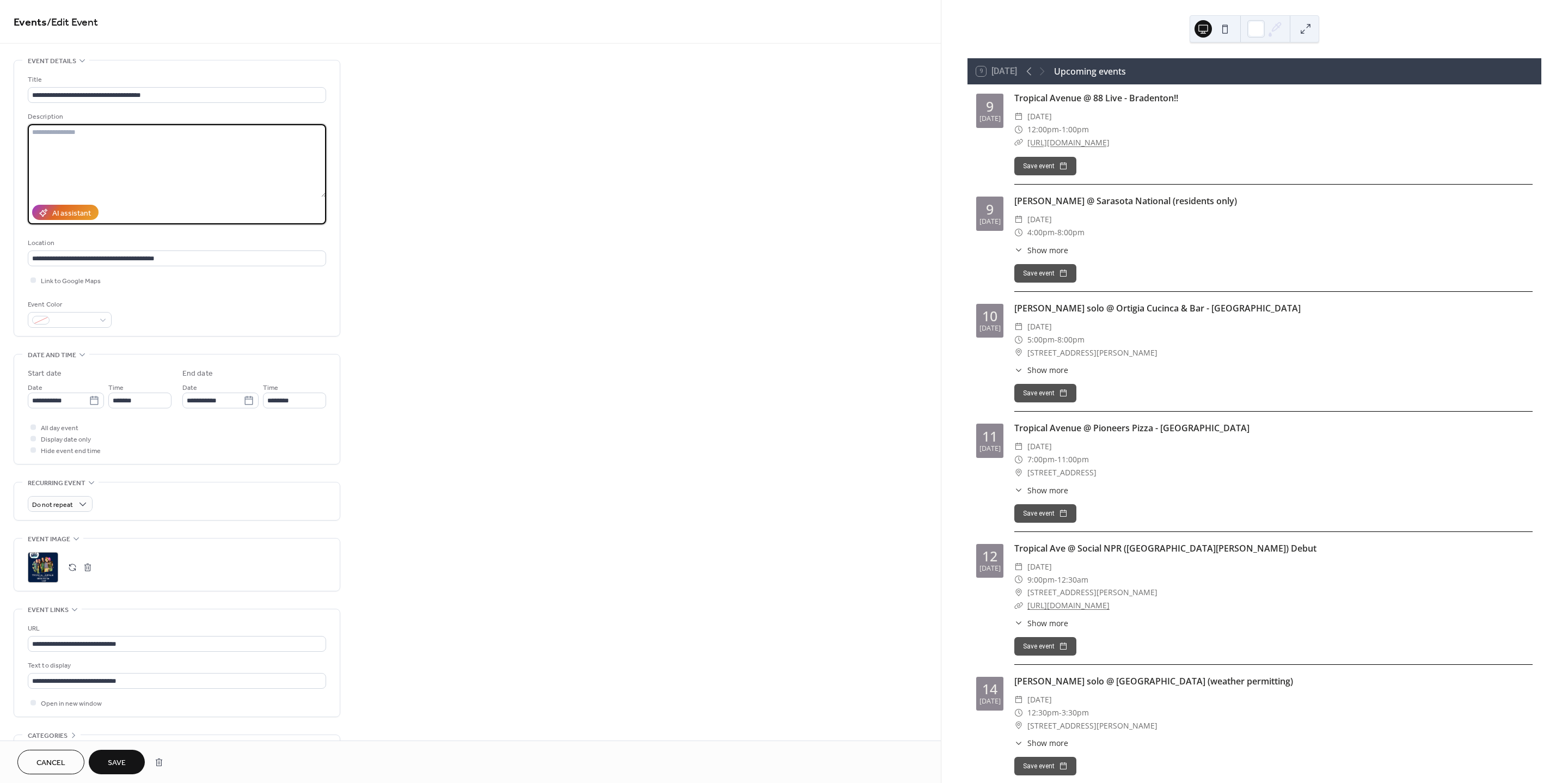 click at bounding box center (177, 161) 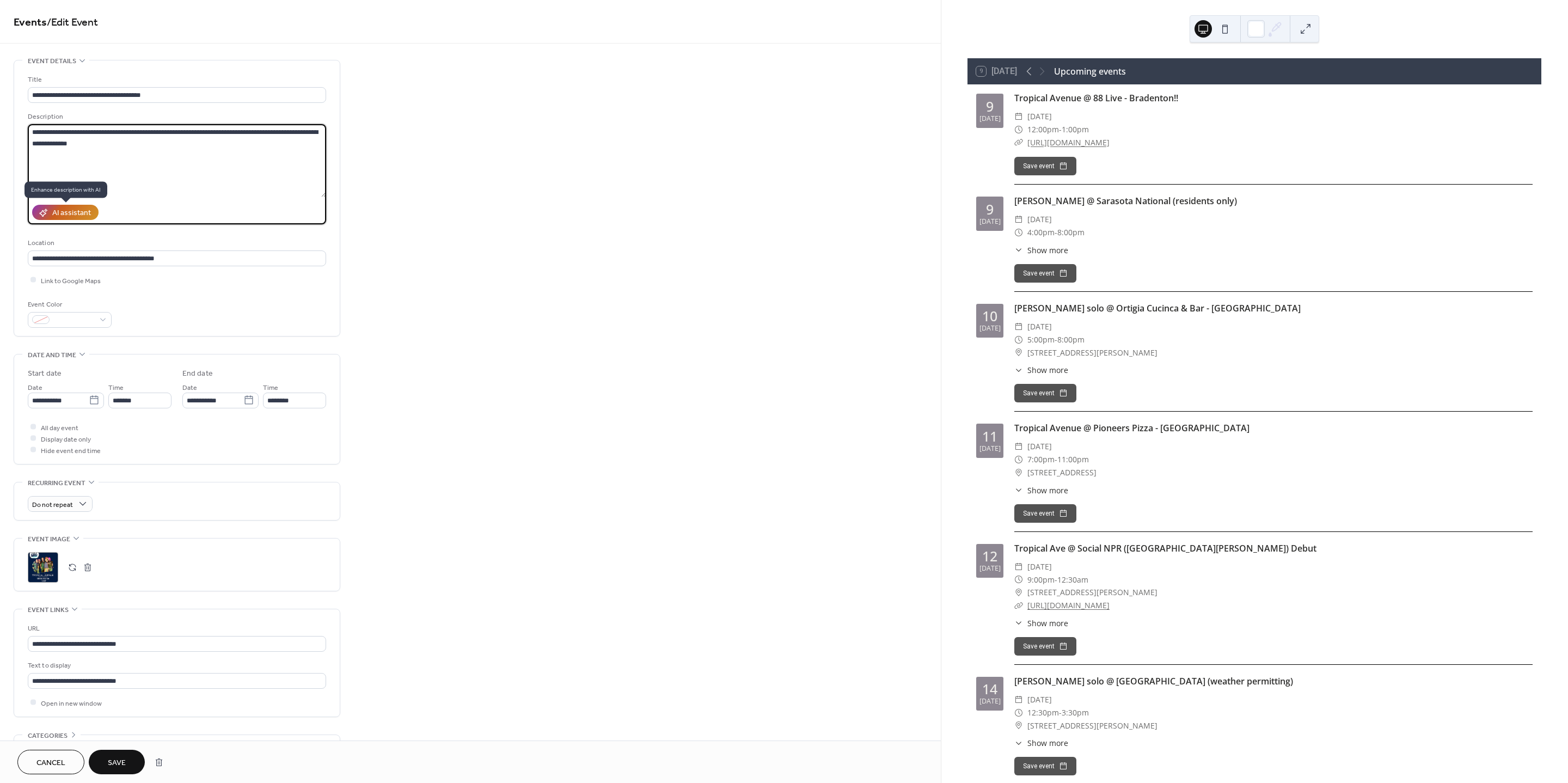 type on "**********" 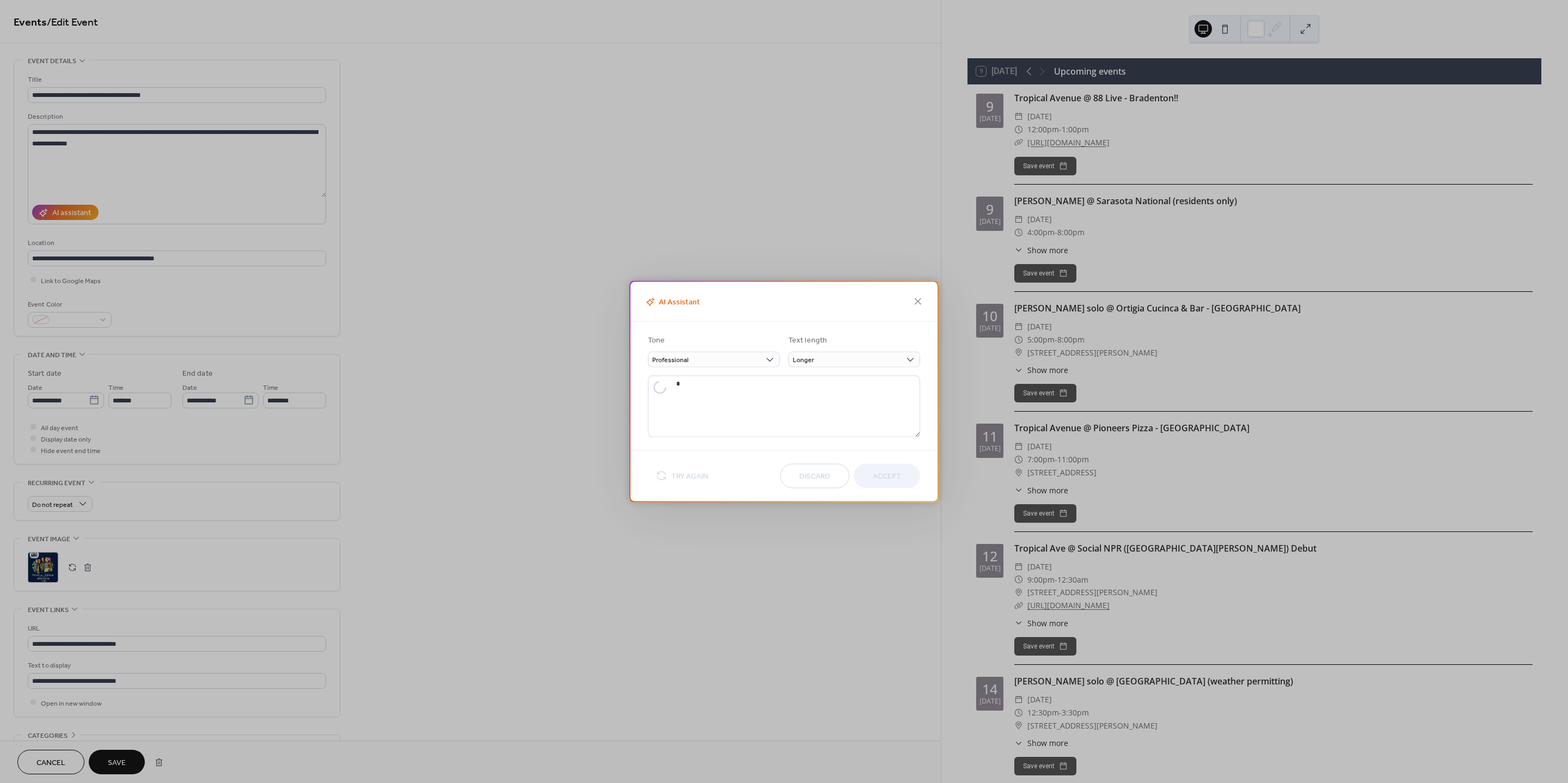 type on "**********" 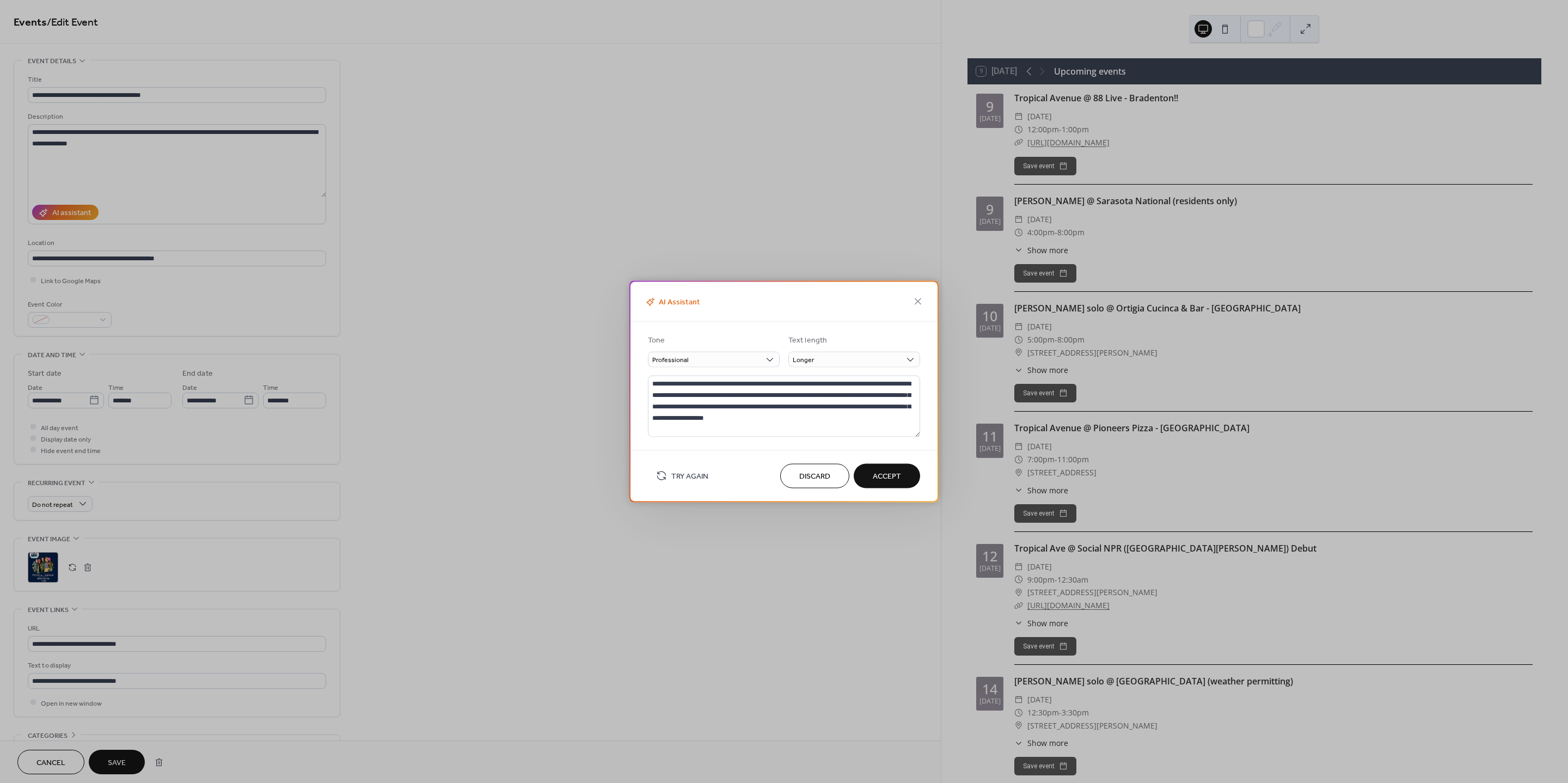 click on "Accept" at bounding box center (887, 476) 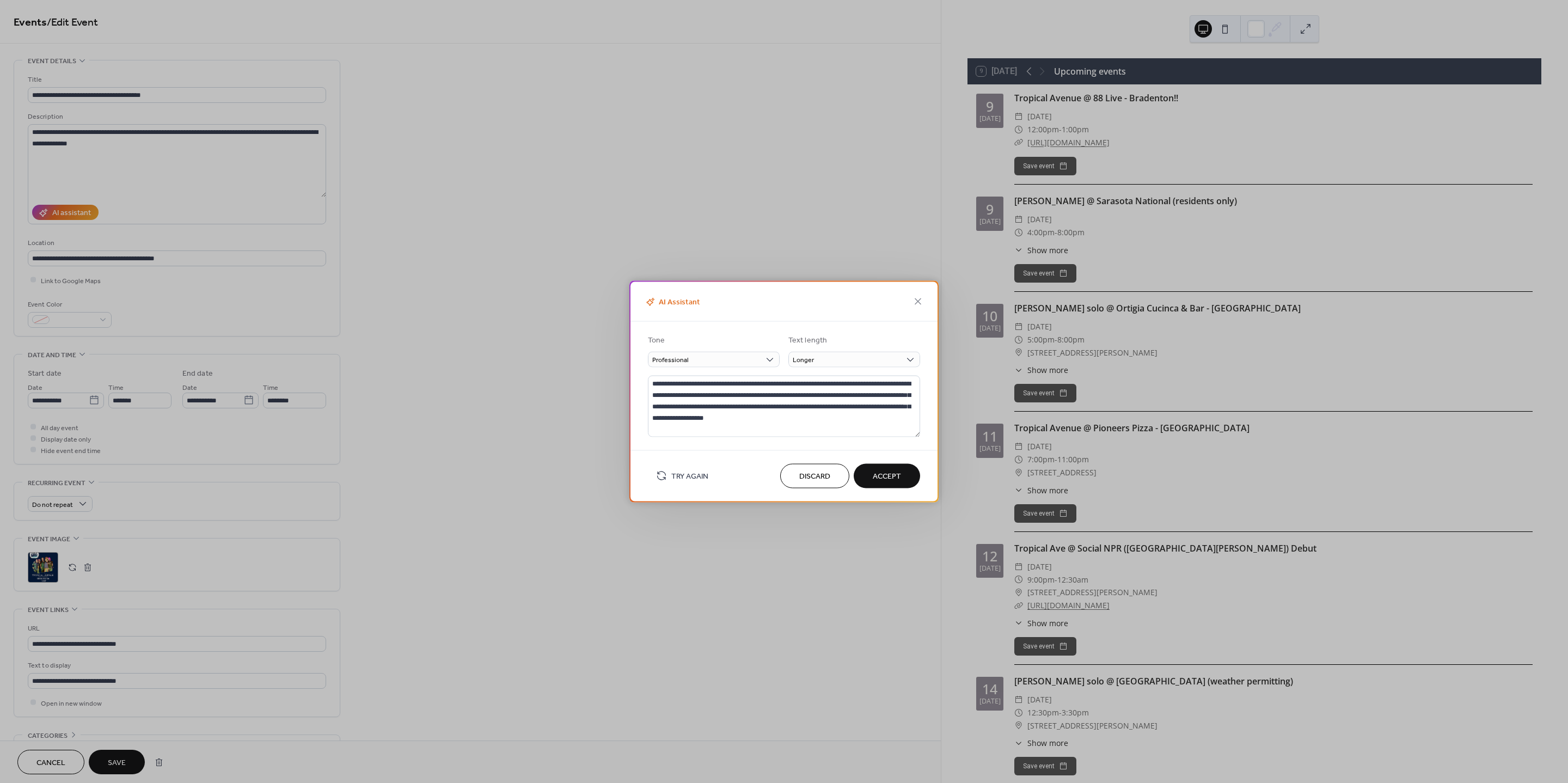 type on "**********" 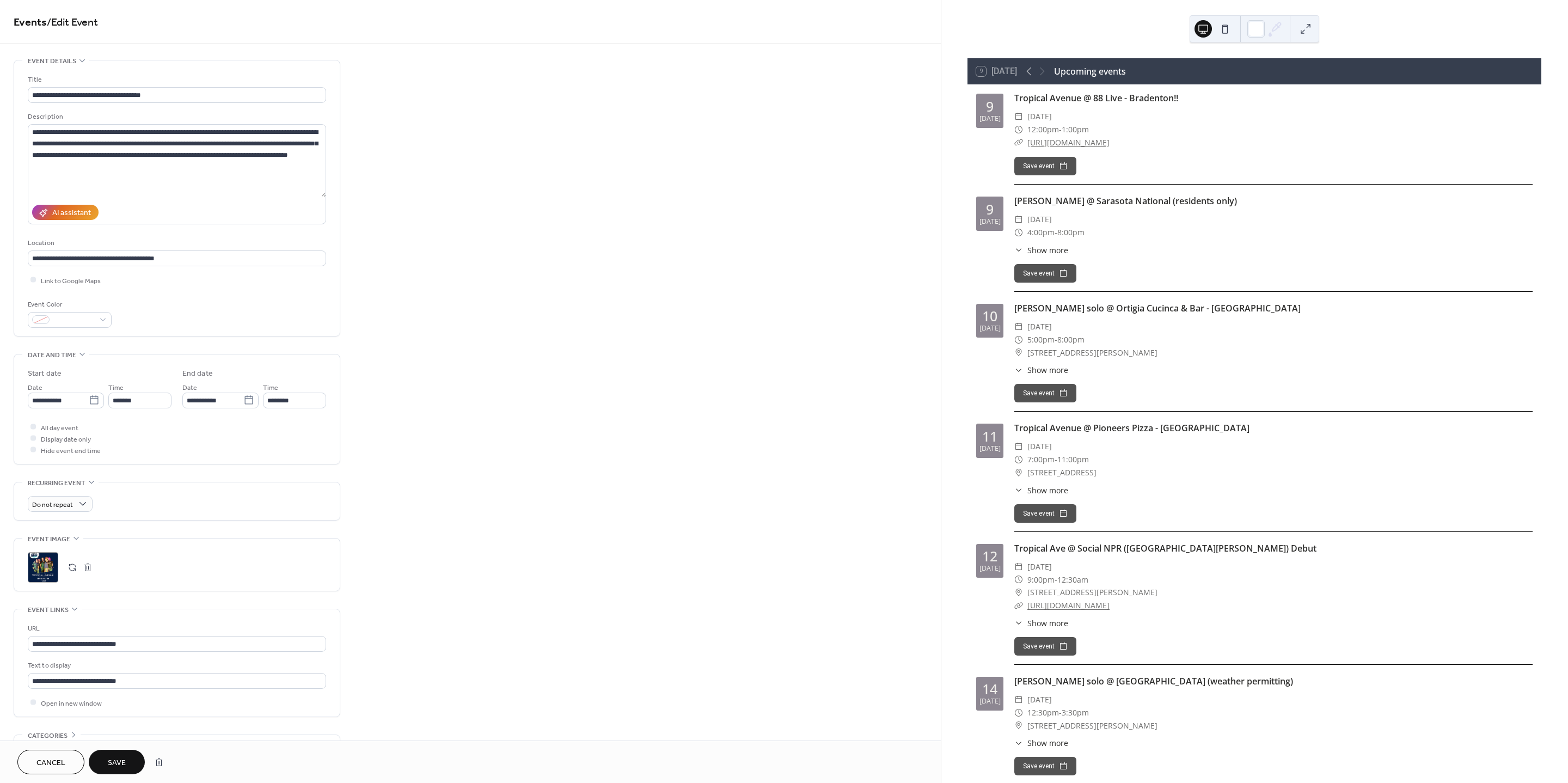 click on "Save" at bounding box center [117, 763] 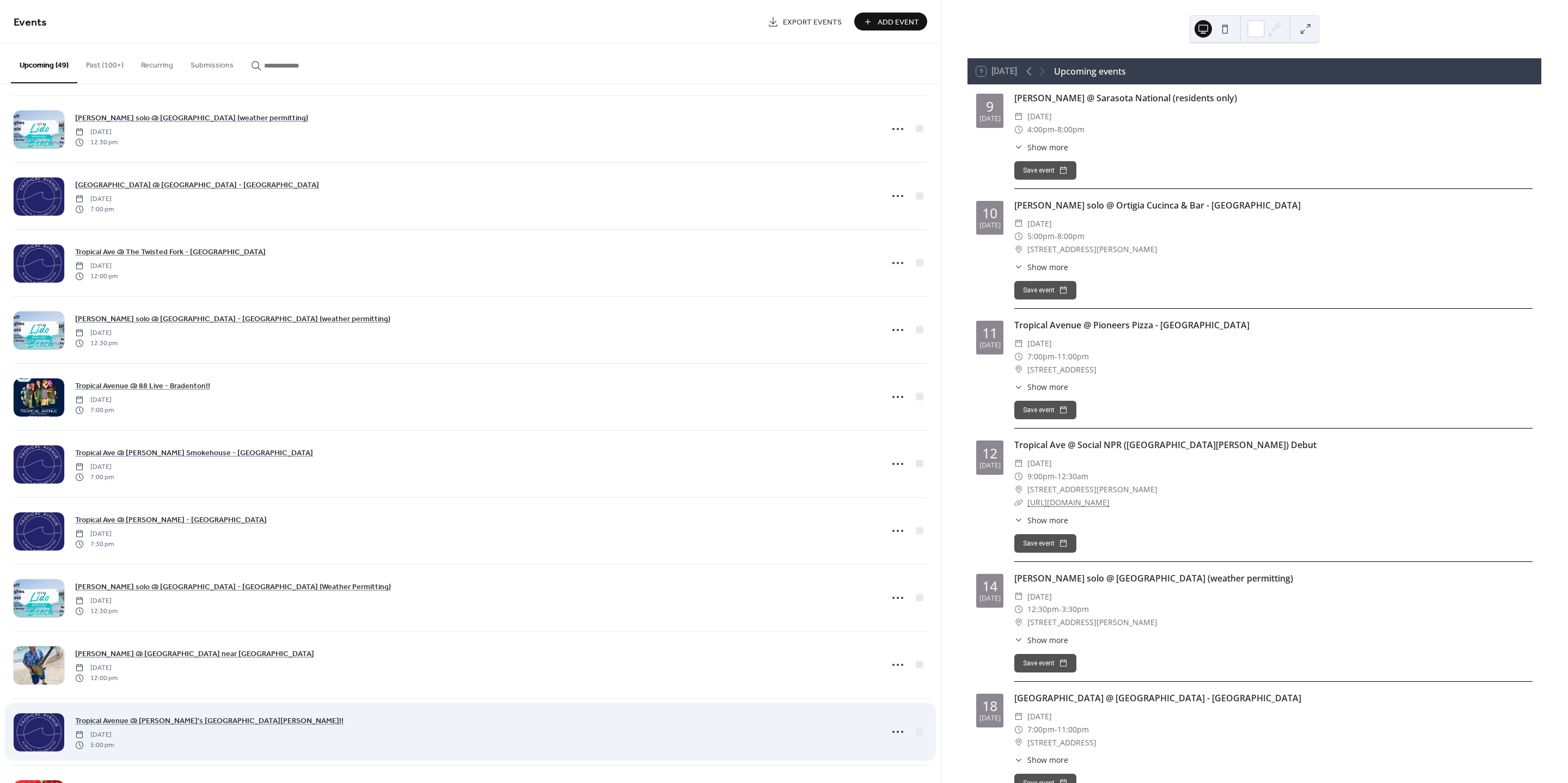 scroll, scrollTop: 408, scrollLeft: 0, axis: vertical 